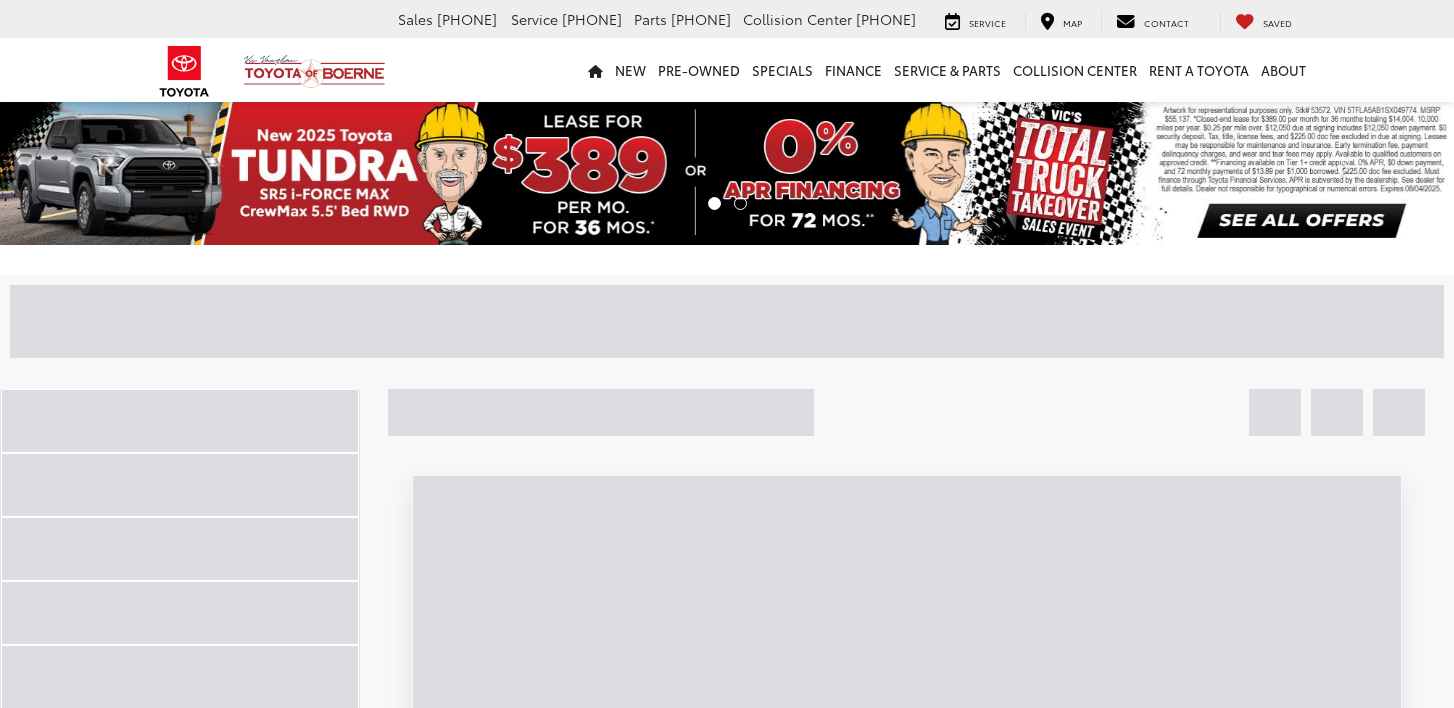 scroll, scrollTop: 0, scrollLeft: 0, axis: both 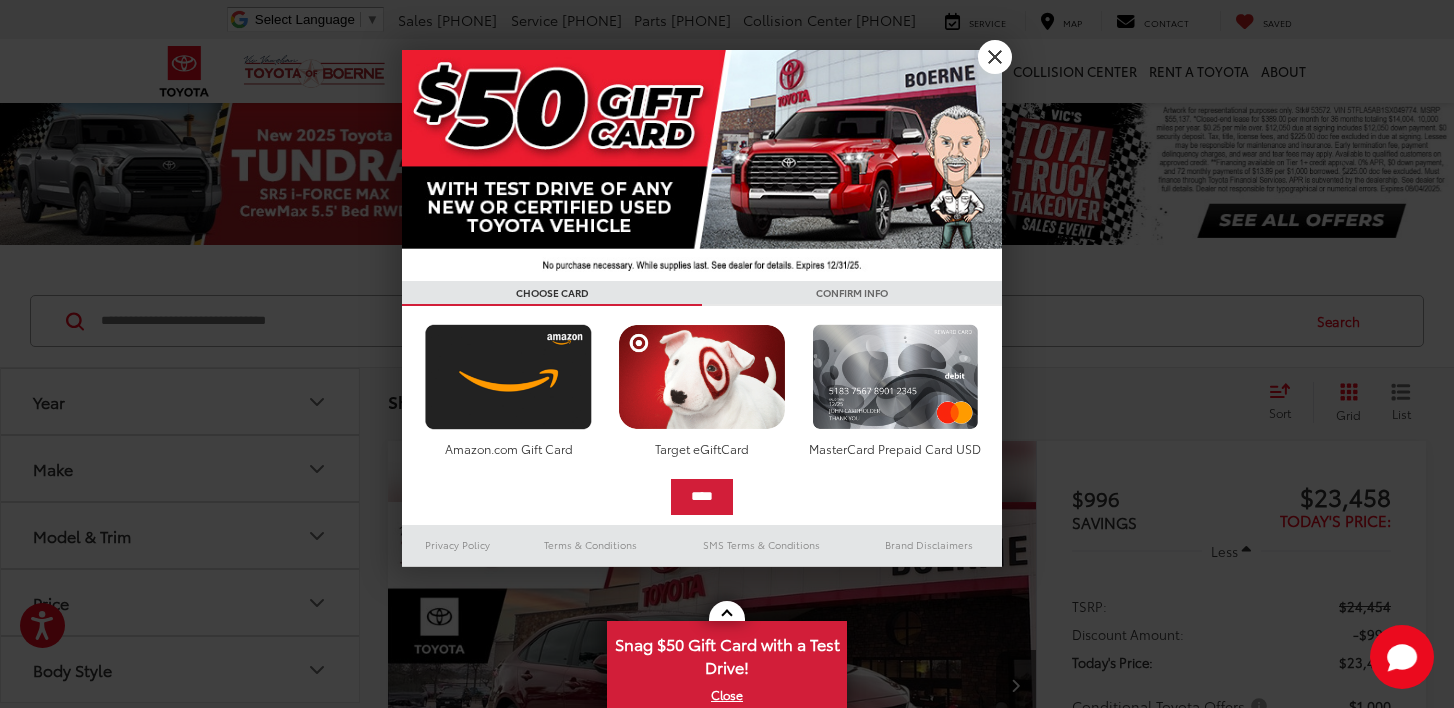 click at bounding box center [727, 354] 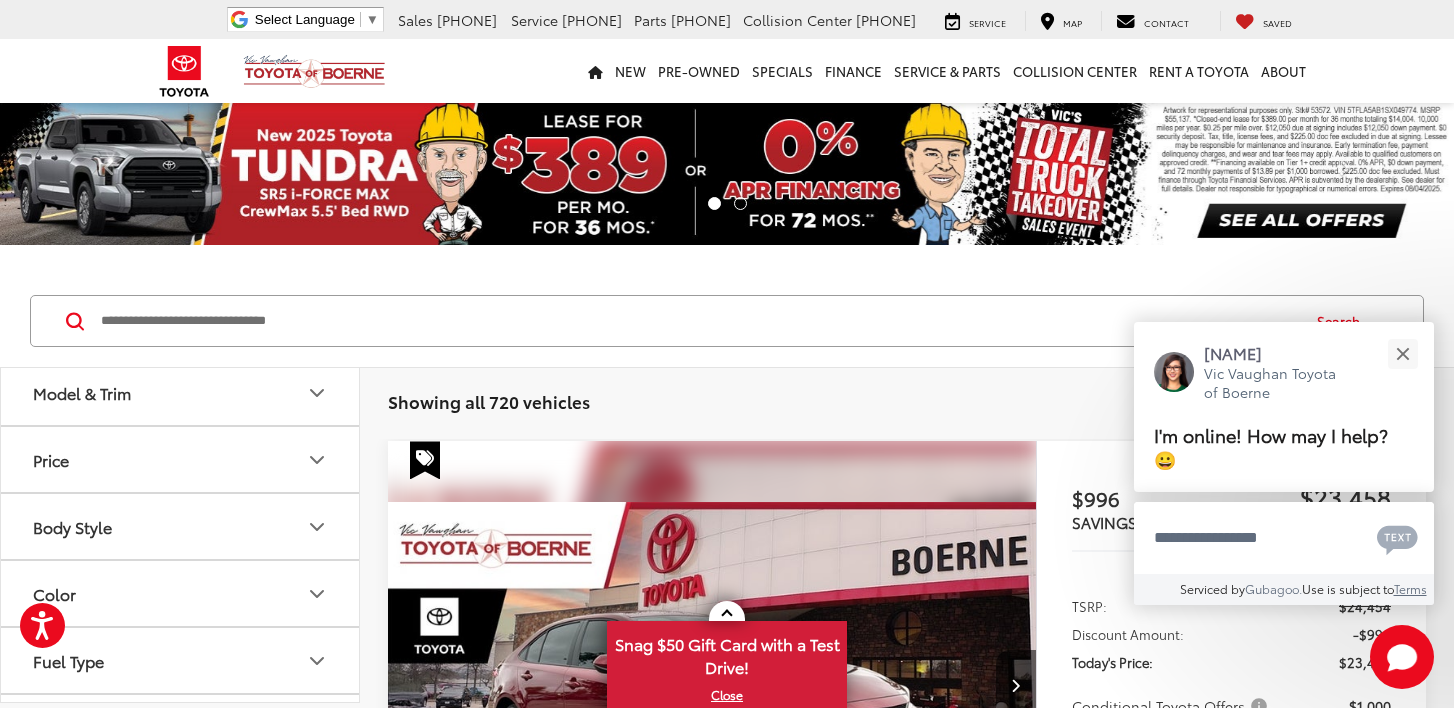 scroll, scrollTop: 144, scrollLeft: 0, axis: vertical 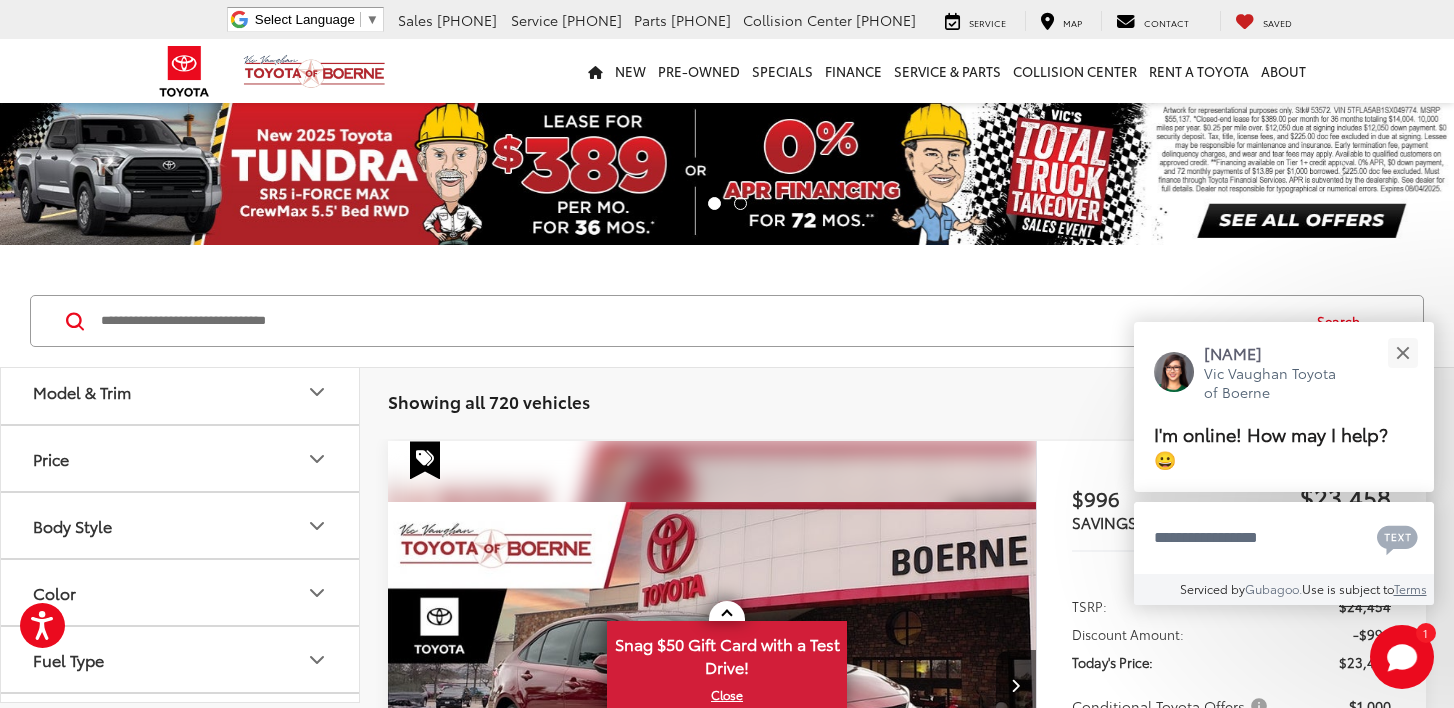 click on "Model & Trim" at bounding box center (181, 391) 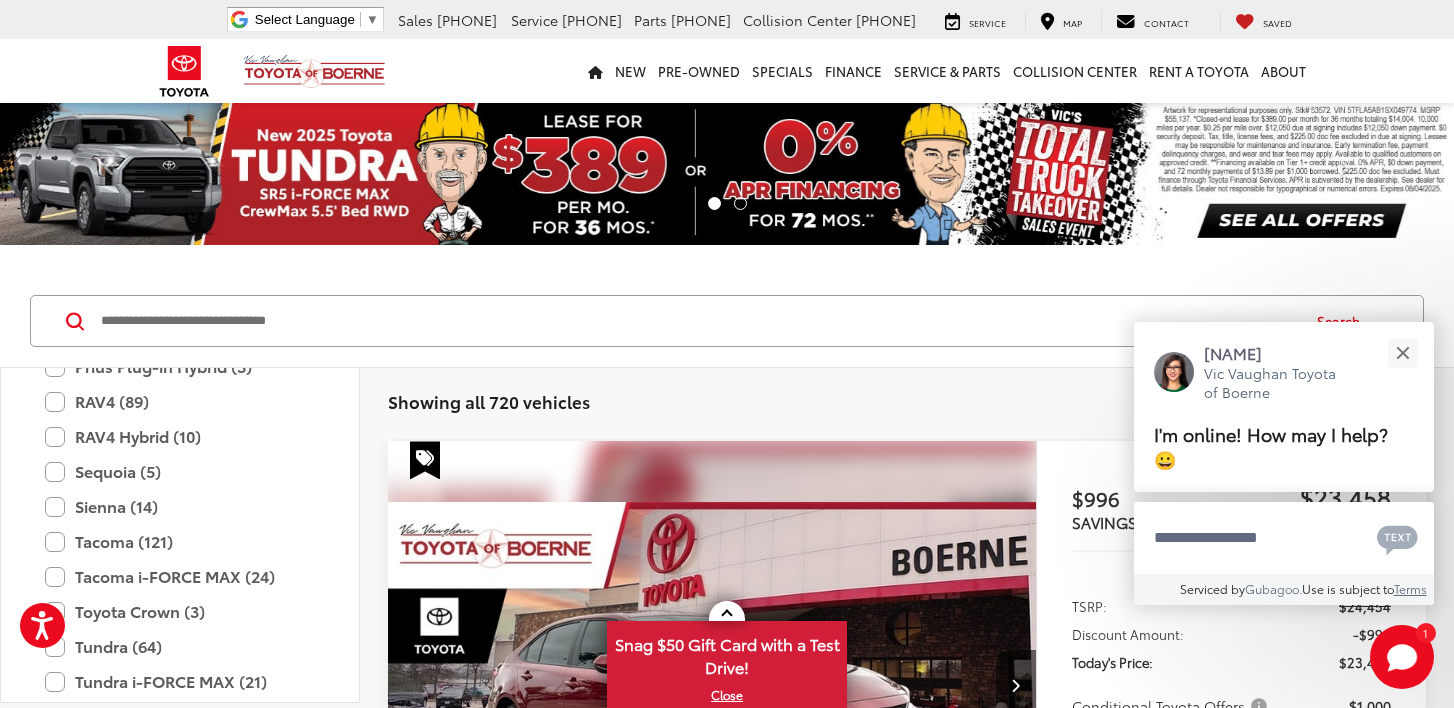 scroll, scrollTop: 1002, scrollLeft: 0, axis: vertical 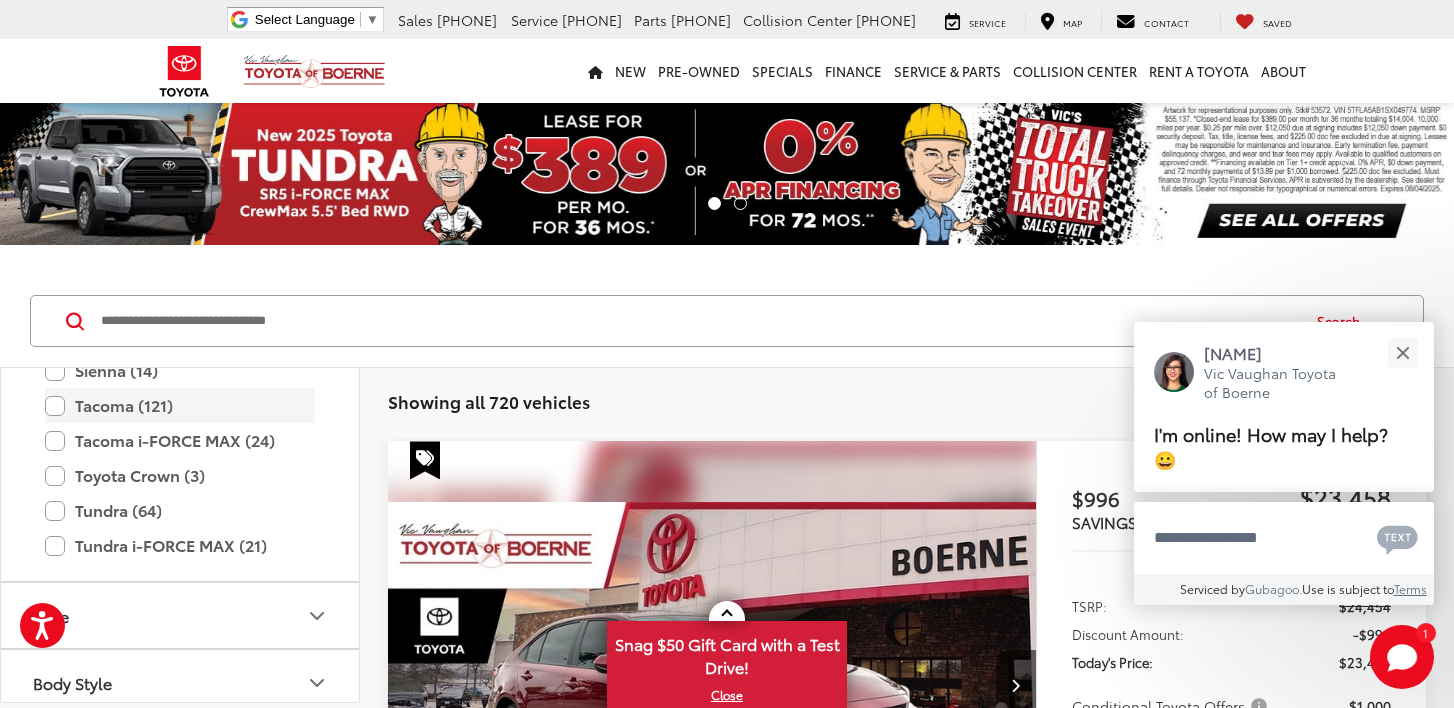 click on "Tacoma (121)" at bounding box center (180, 405) 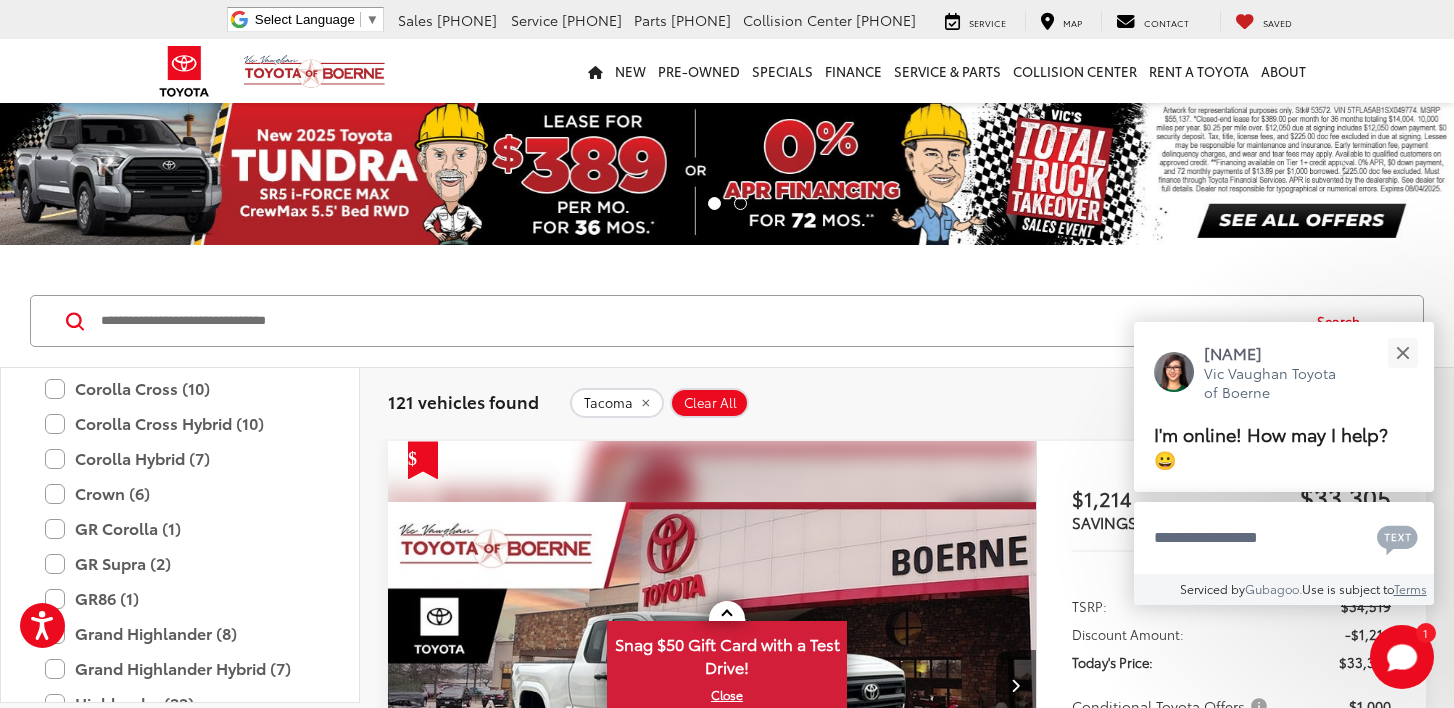 scroll, scrollTop: 0, scrollLeft: 0, axis: both 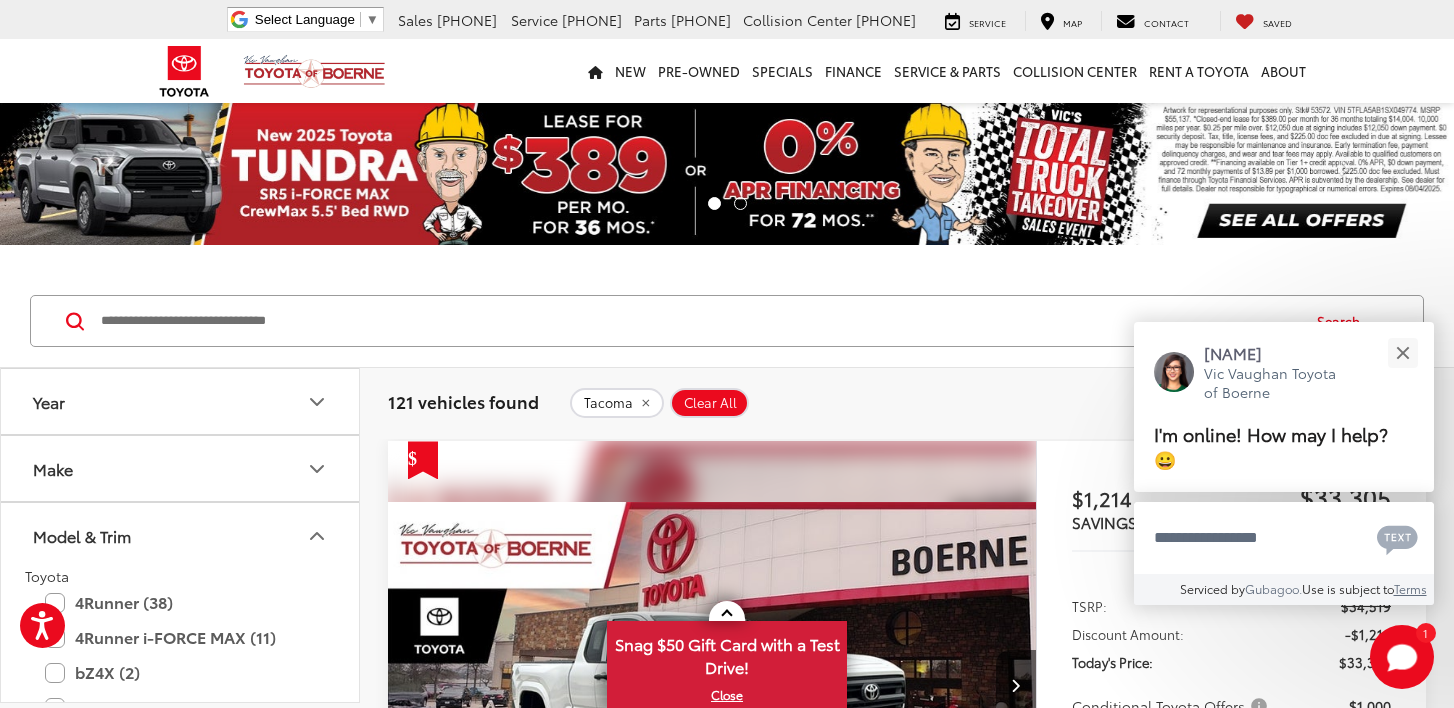 click 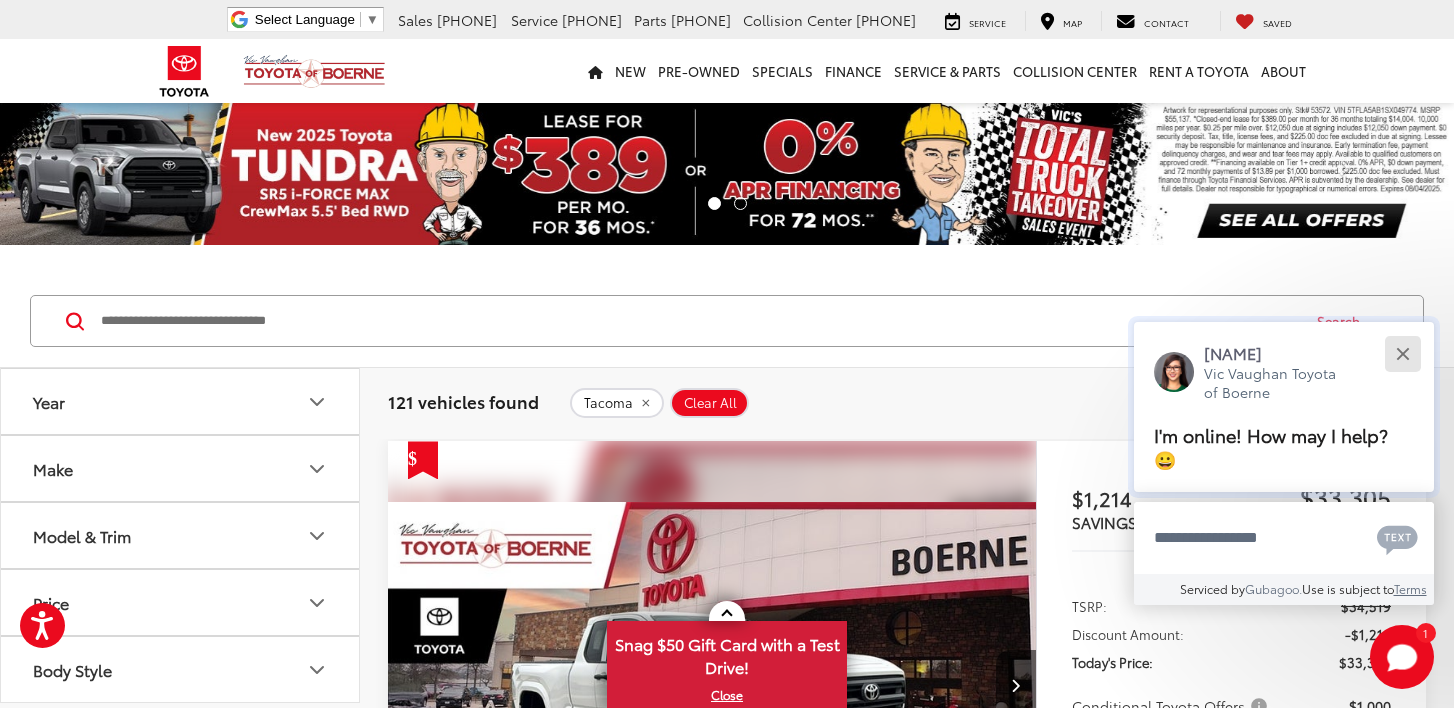 click at bounding box center [1402, 353] 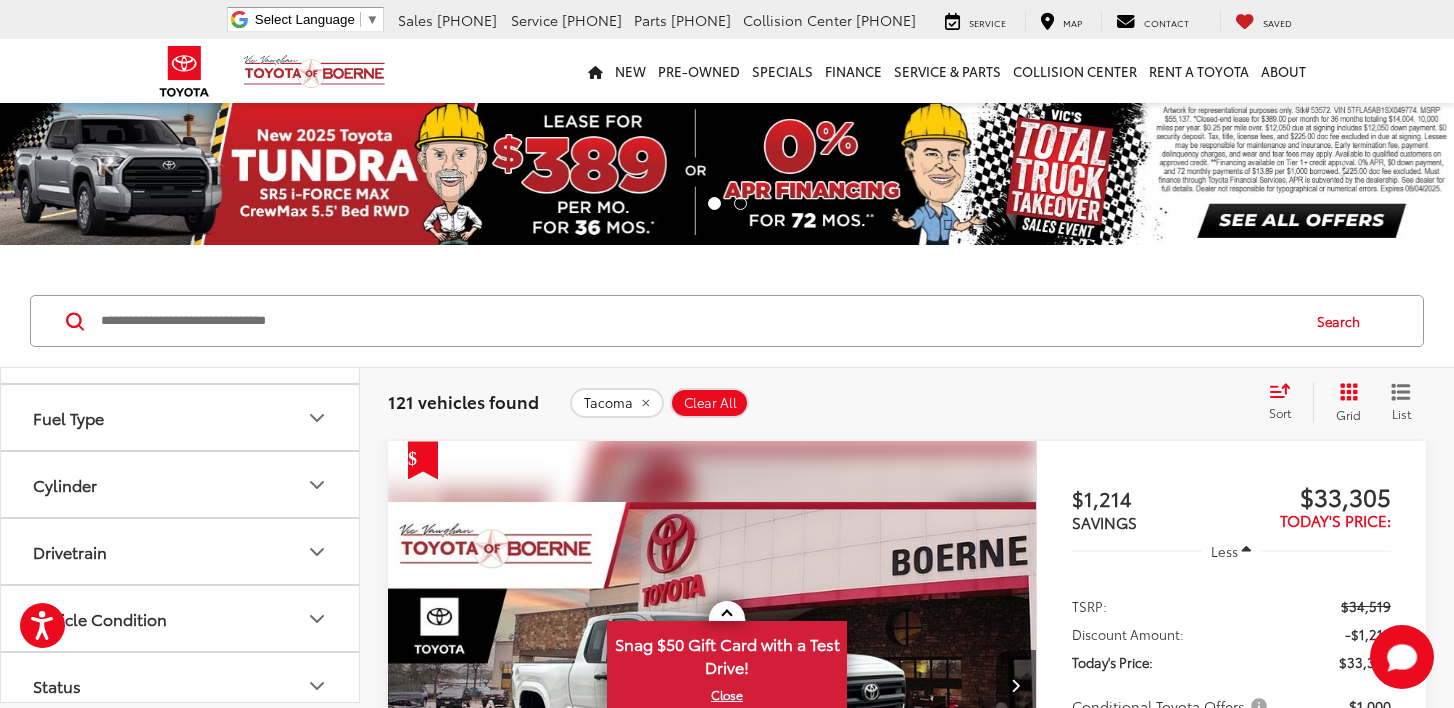 scroll, scrollTop: 374, scrollLeft: 0, axis: vertical 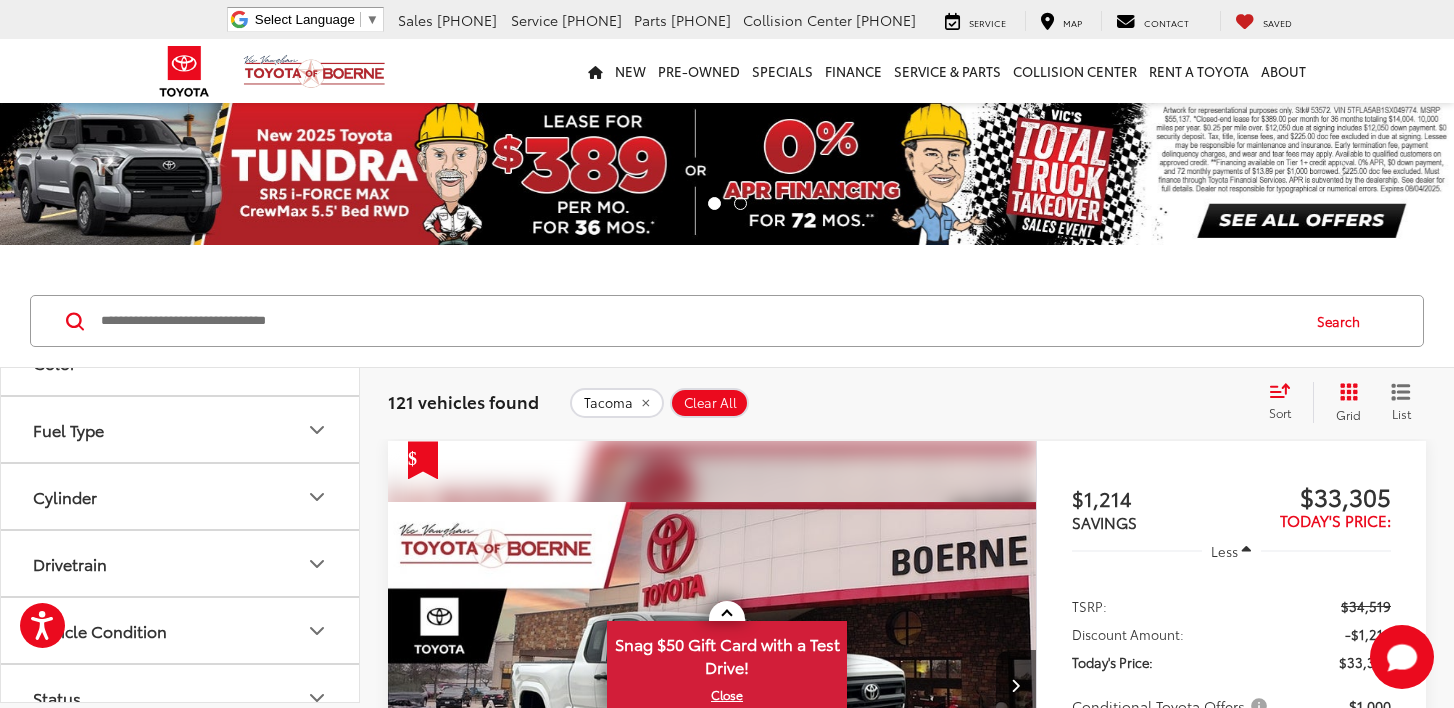 click on "Drivetrain" at bounding box center [181, 563] 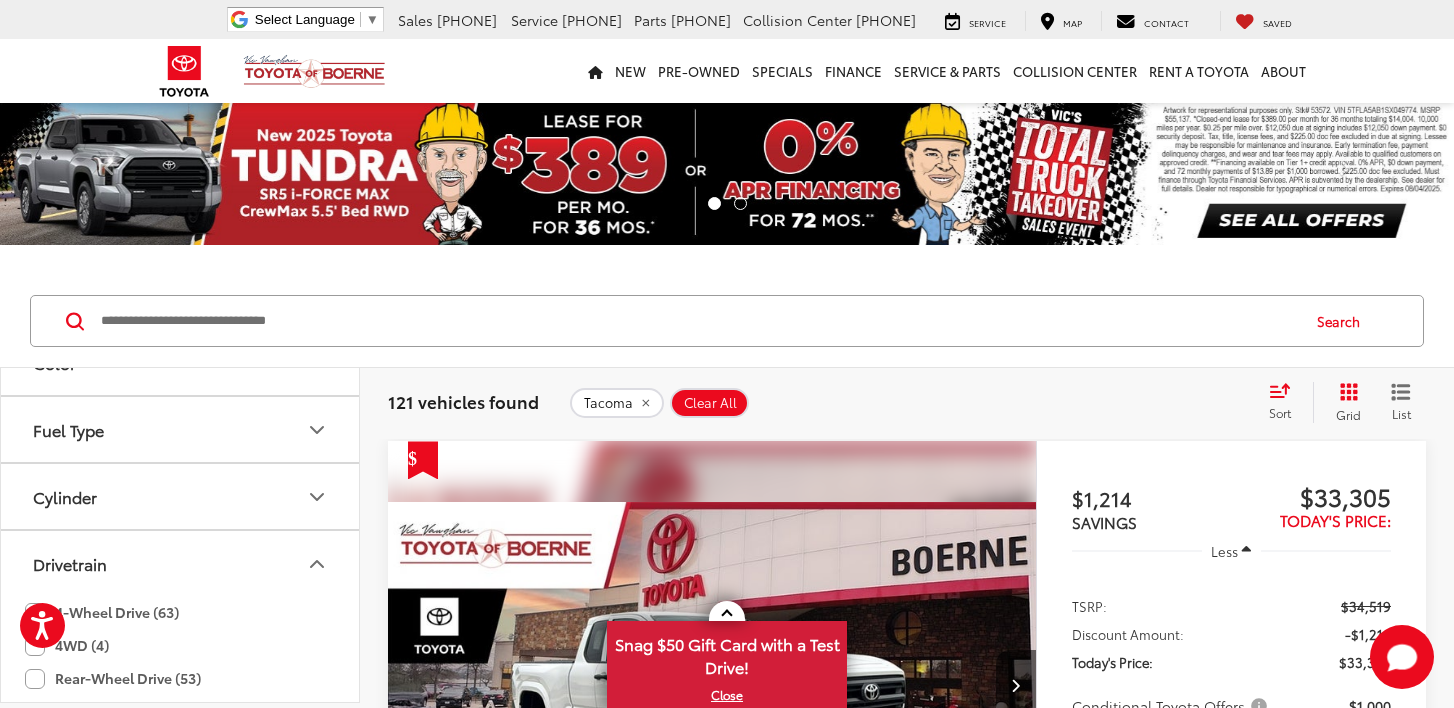 click on "Drivetrain" at bounding box center [181, 563] 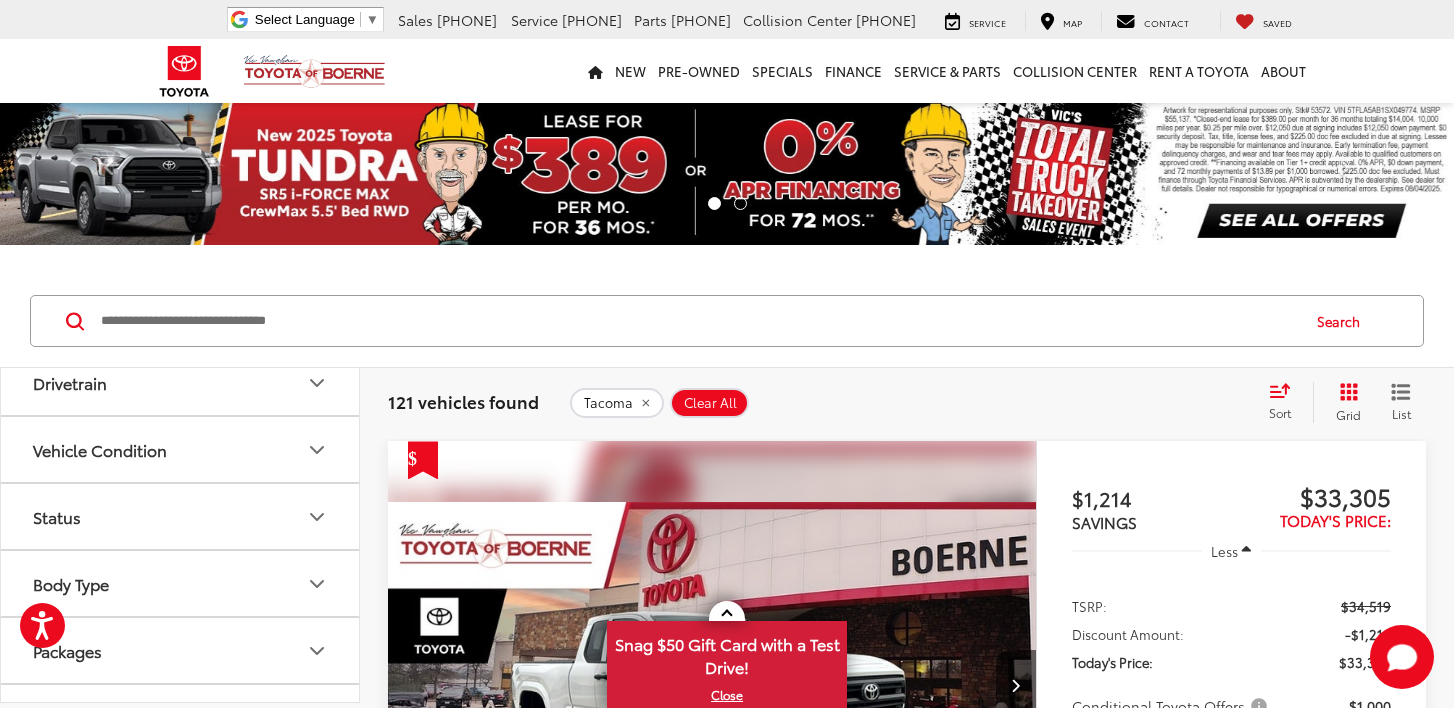 scroll, scrollTop: 672, scrollLeft: 0, axis: vertical 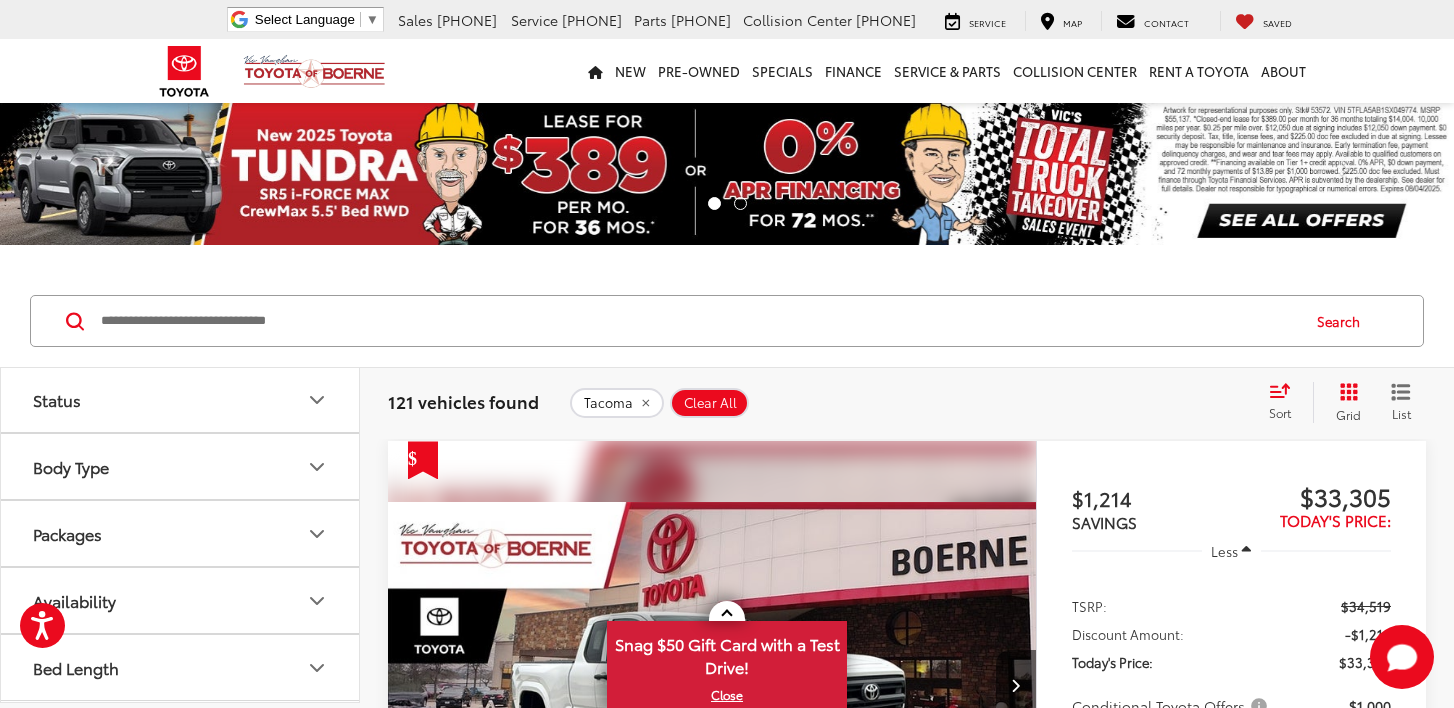 click on "Packages" at bounding box center (181, 533) 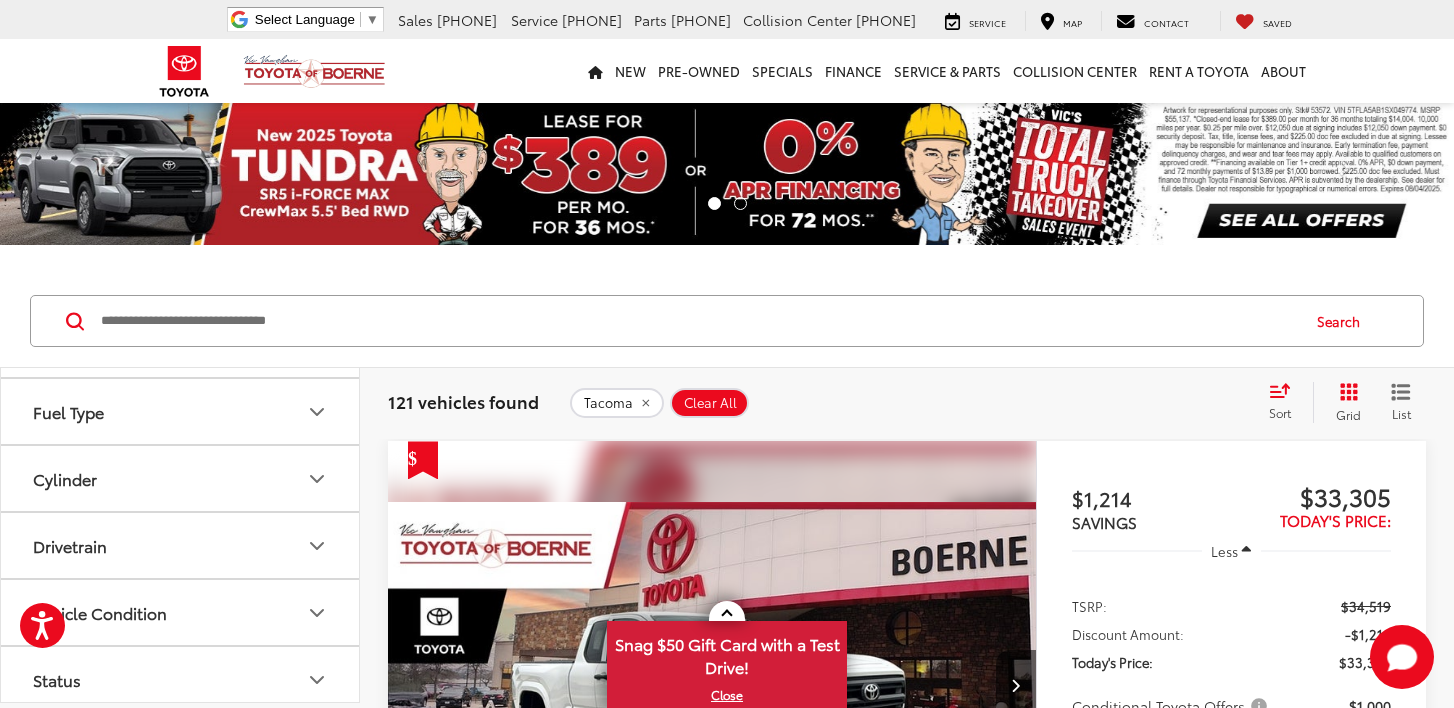 scroll, scrollTop: 331, scrollLeft: 0, axis: vertical 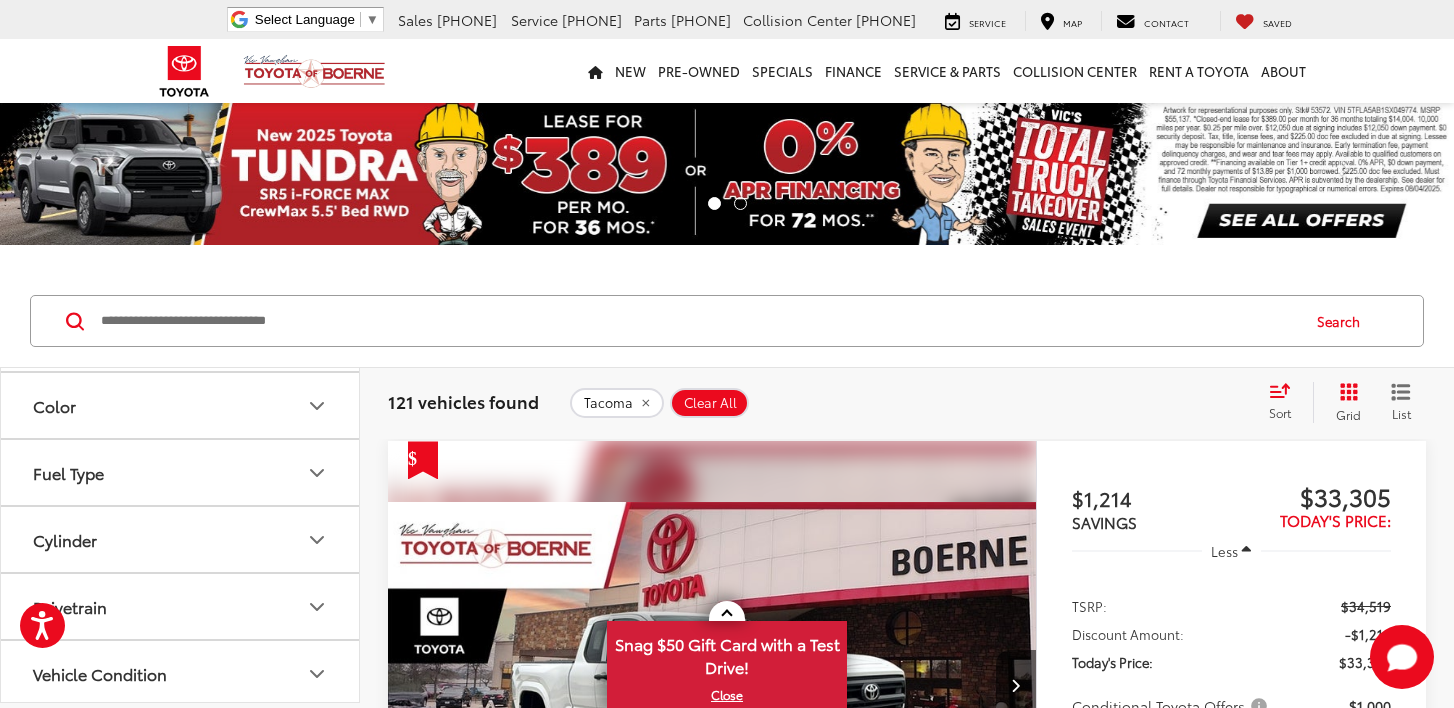 click on "121 vehicles found Tacoma Clear All + 0 test Sort Price:  High to Low Price:  Low to High Year:  High to Low Year:  Low to High Distance:  Near to Far Distance:  Far to Near Featured Vehicles Grid List" at bounding box center [907, 402] 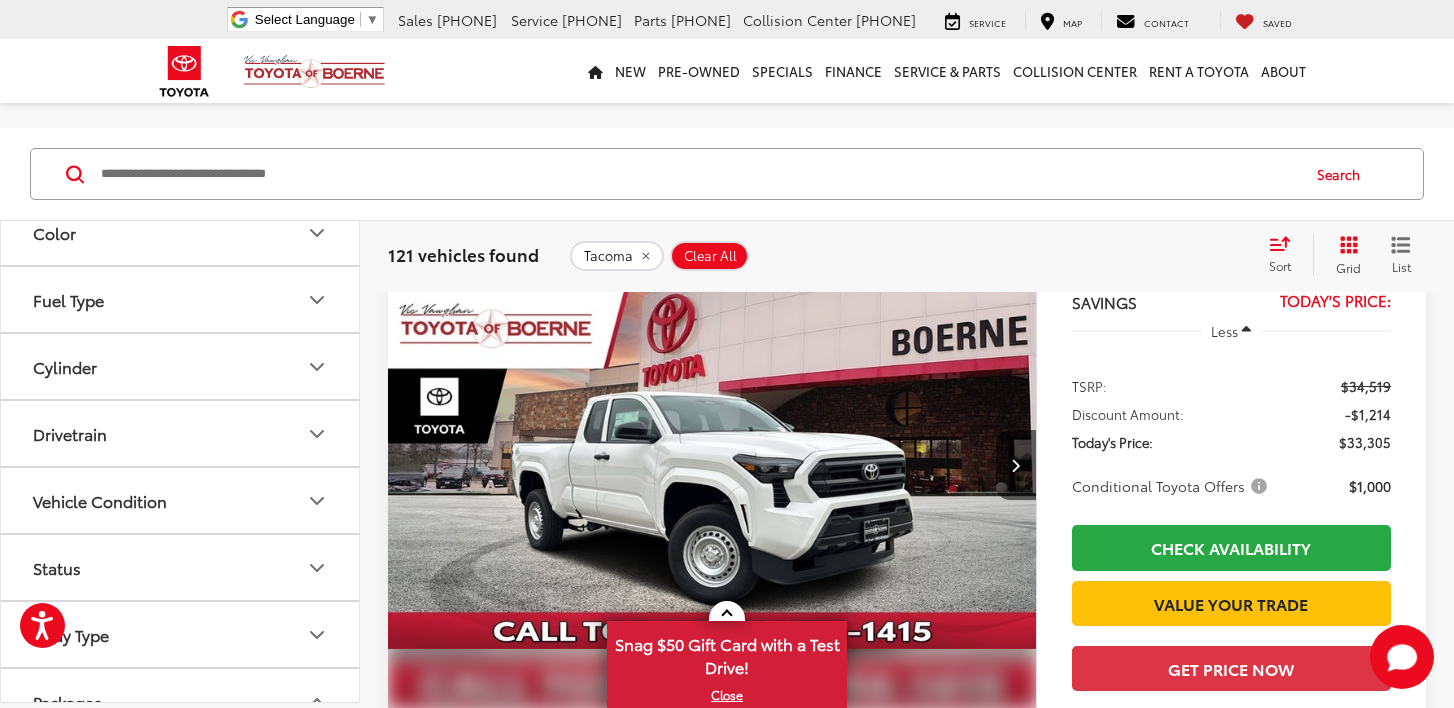 scroll, scrollTop: 199, scrollLeft: 0, axis: vertical 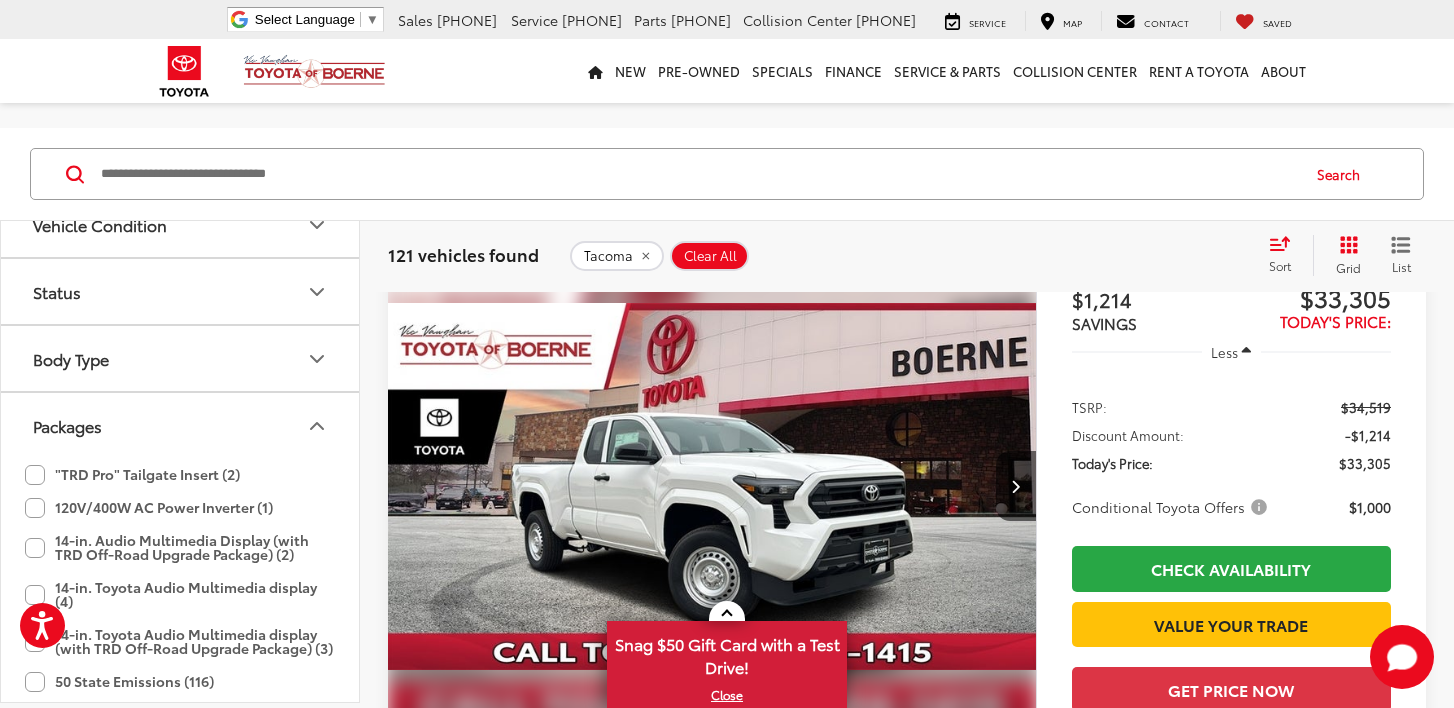 click 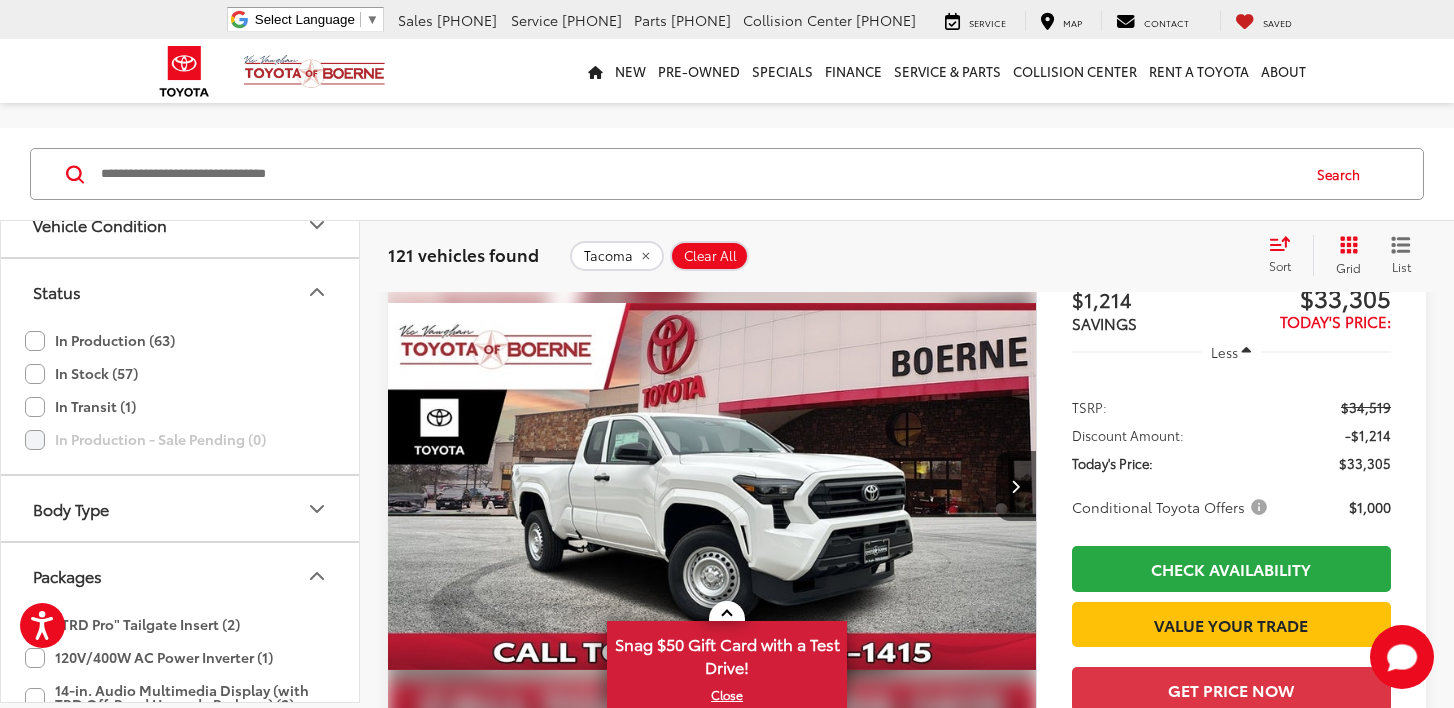 click 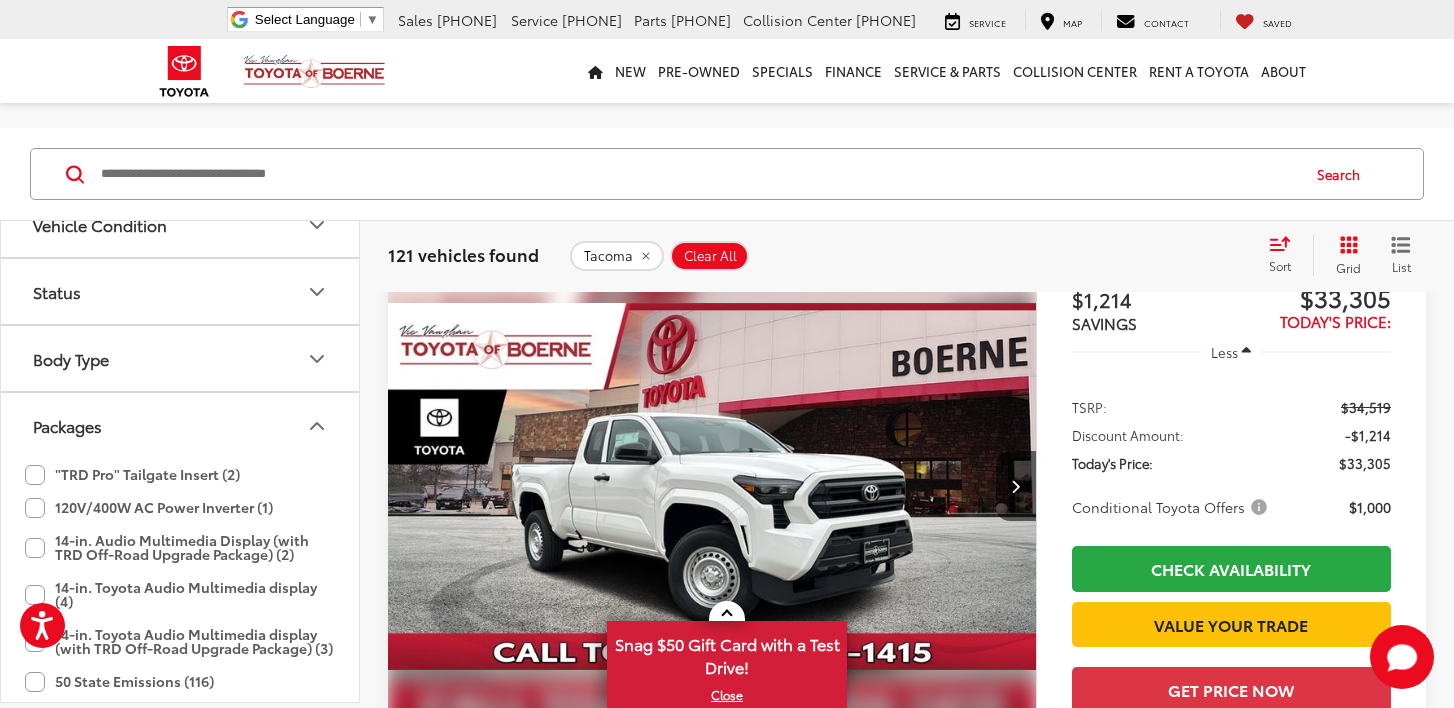 click on "Body Type" at bounding box center (181, 358) 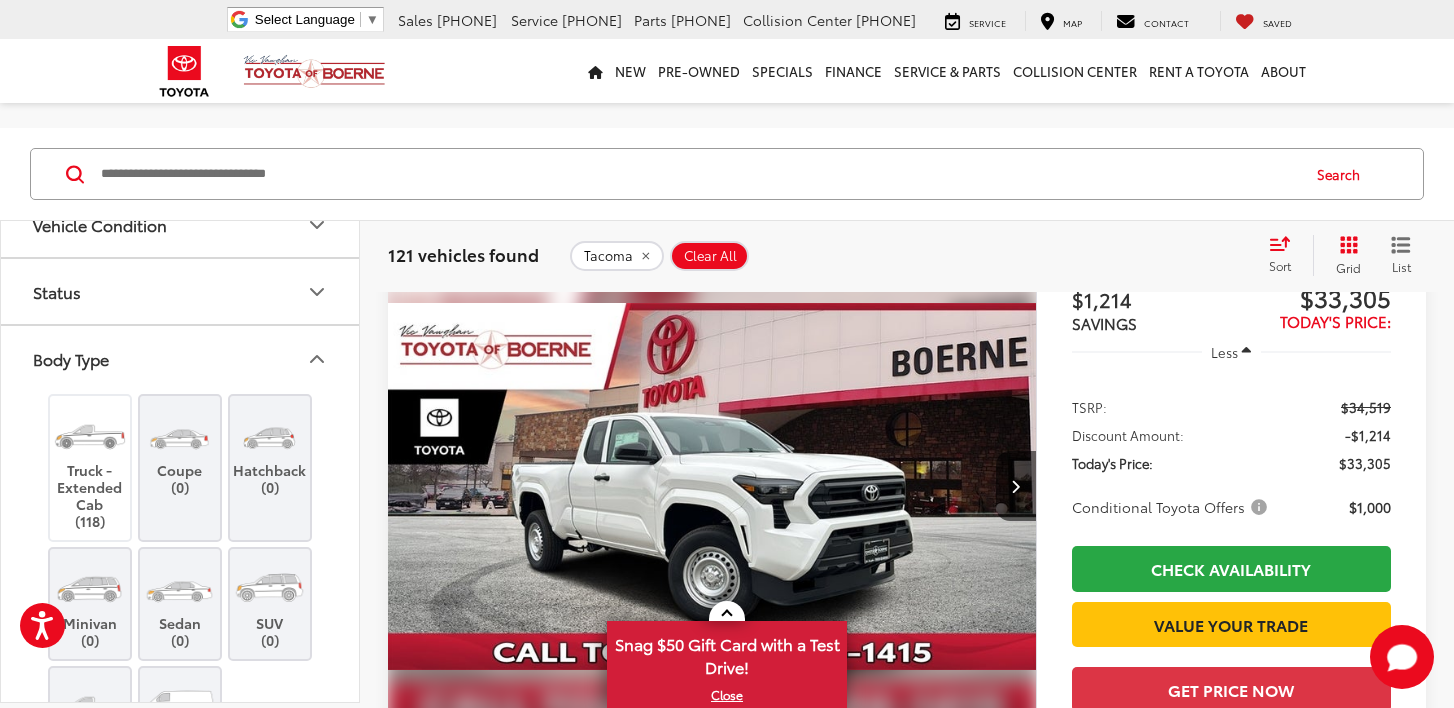 click on "Body Type" at bounding box center (181, 358) 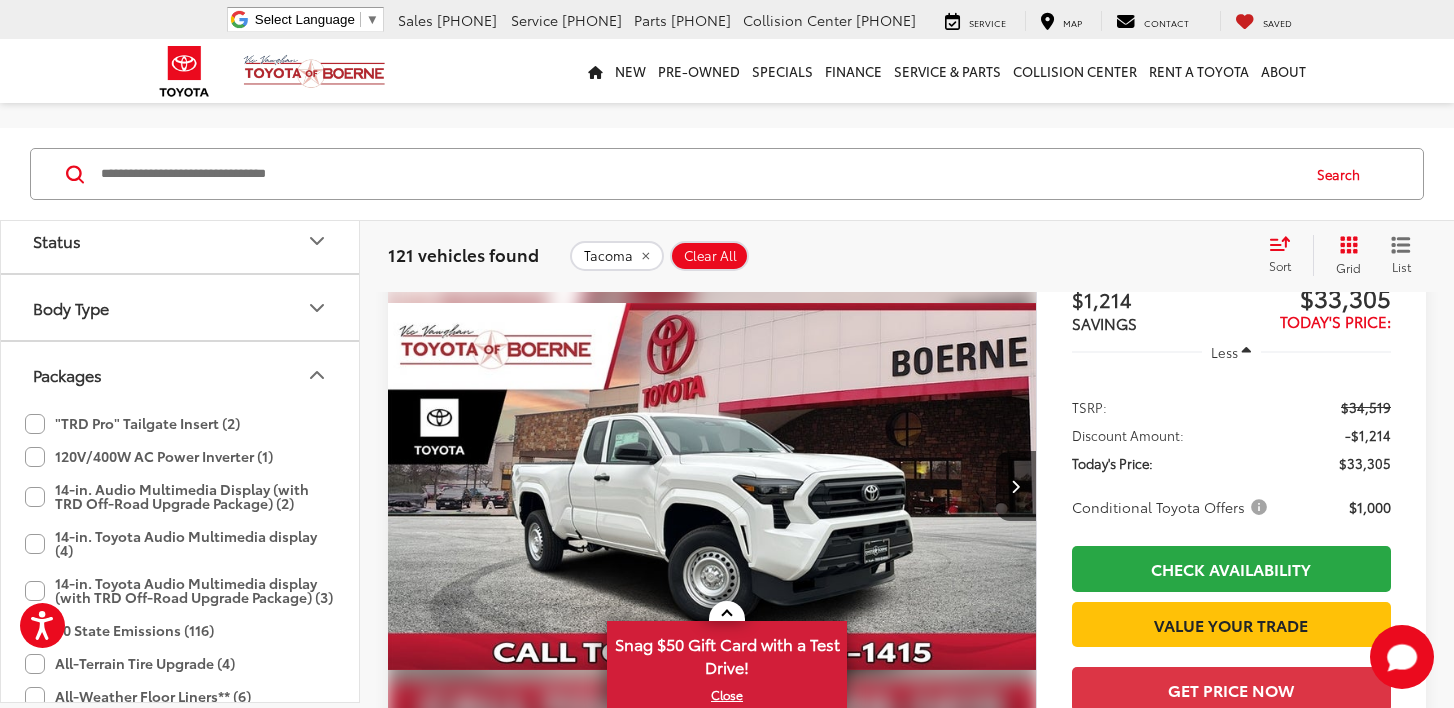 click on "Packages" at bounding box center [181, 374] 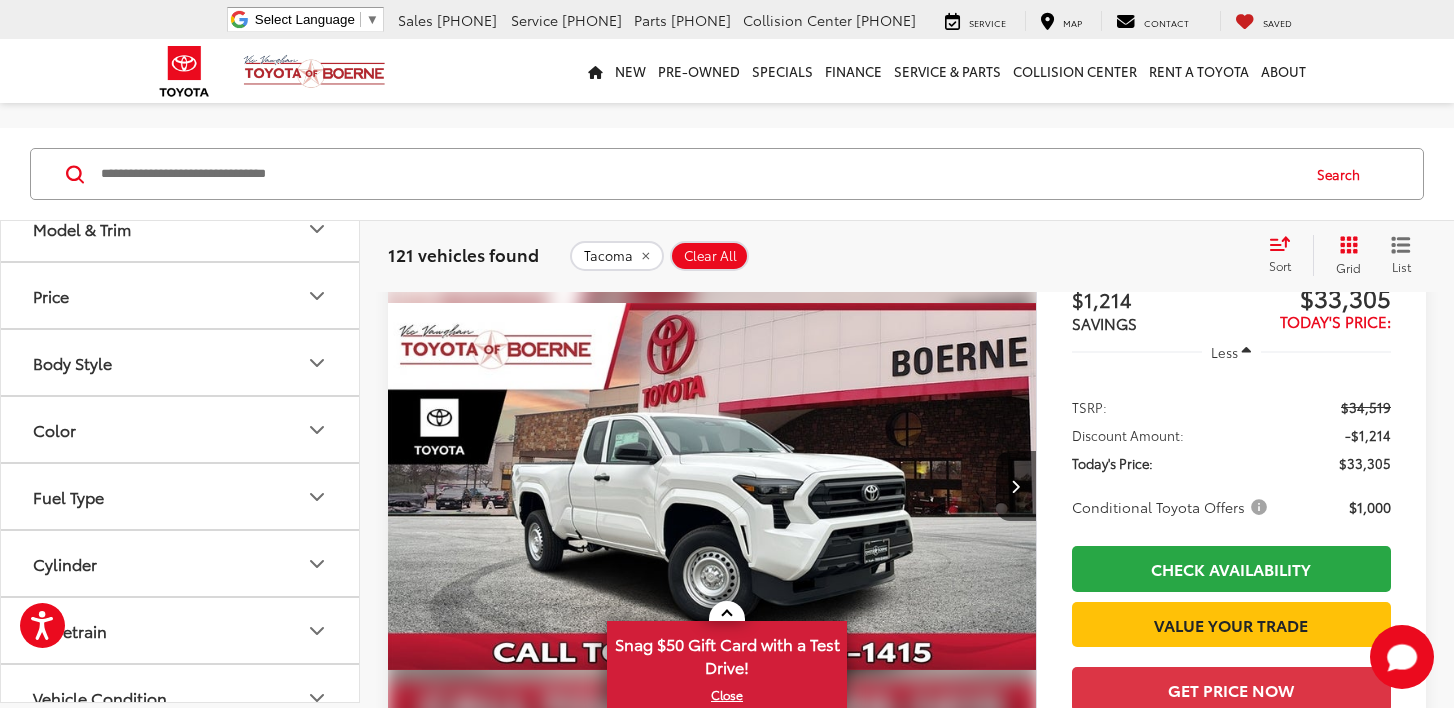 scroll, scrollTop: 140, scrollLeft: 0, axis: vertical 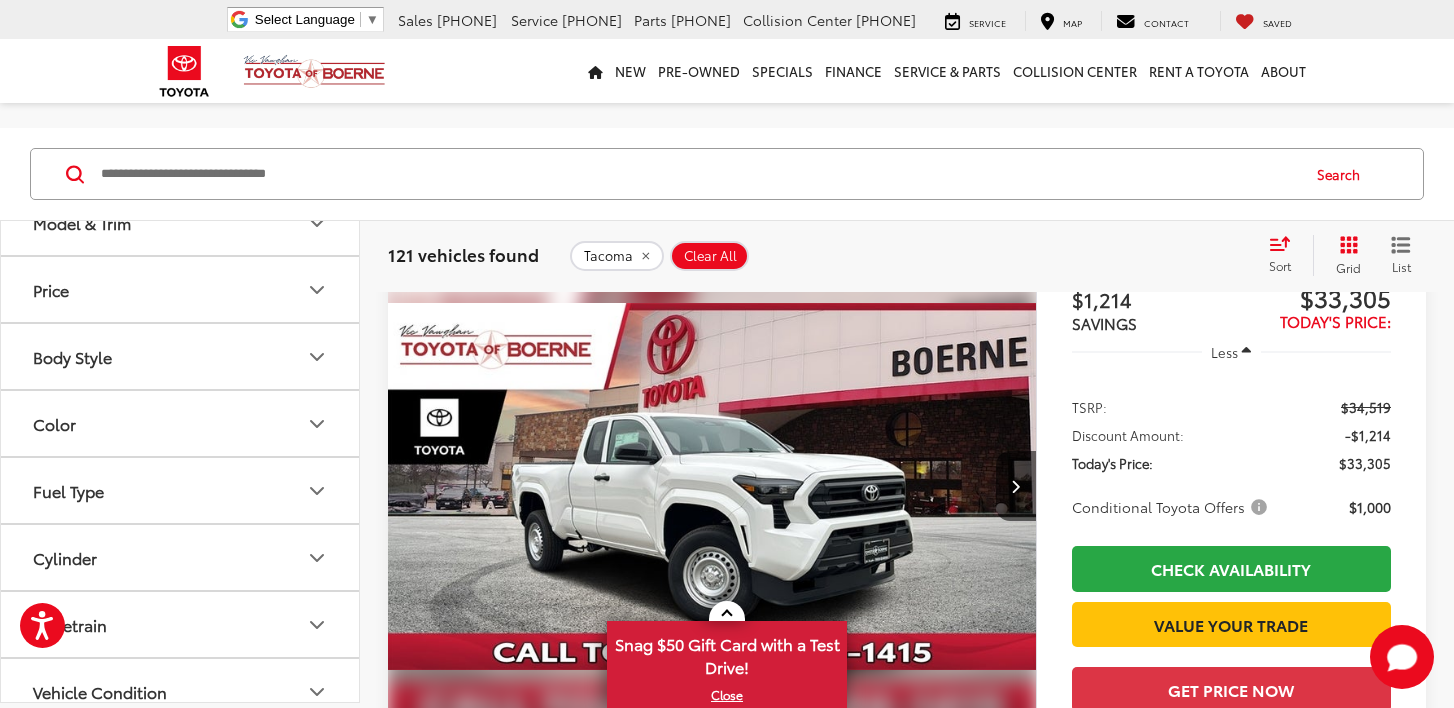 click on "Drivetrain" at bounding box center [181, 624] 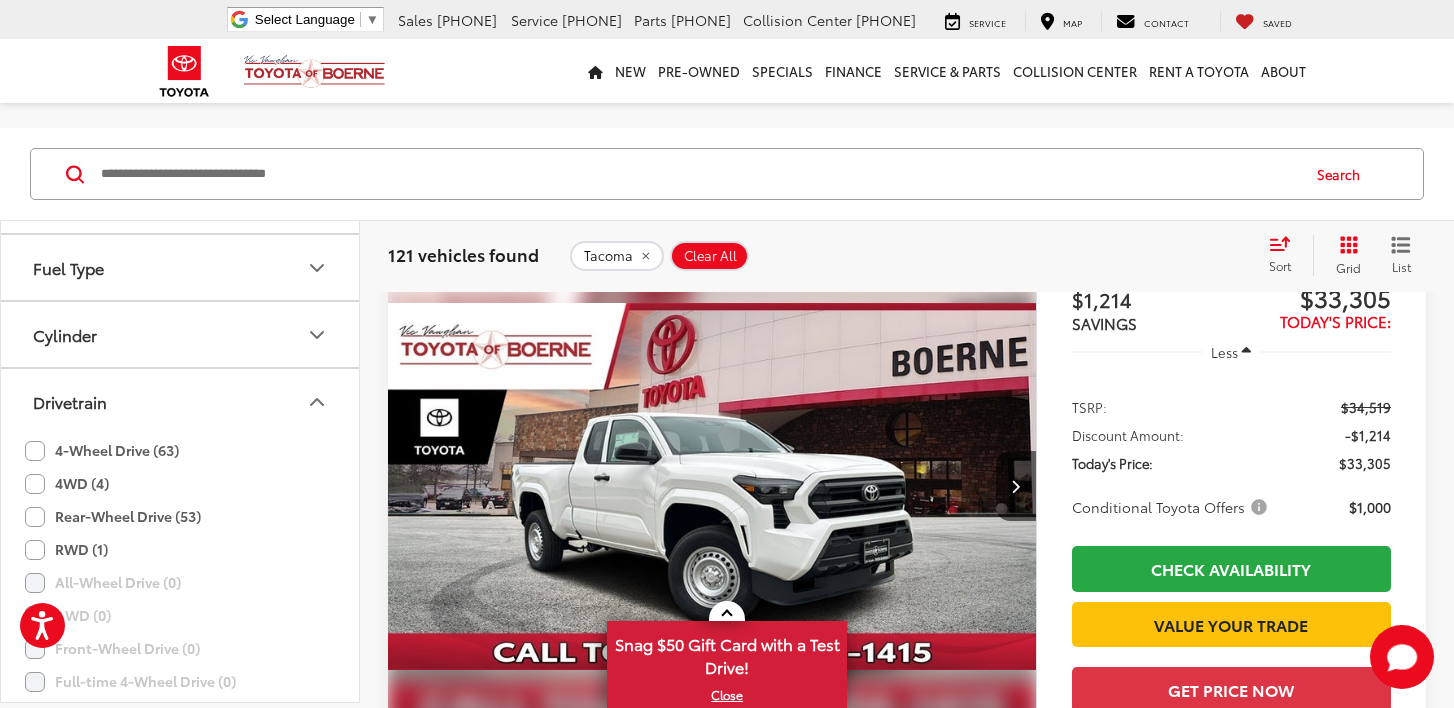 scroll, scrollTop: 375, scrollLeft: 0, axis: vertical 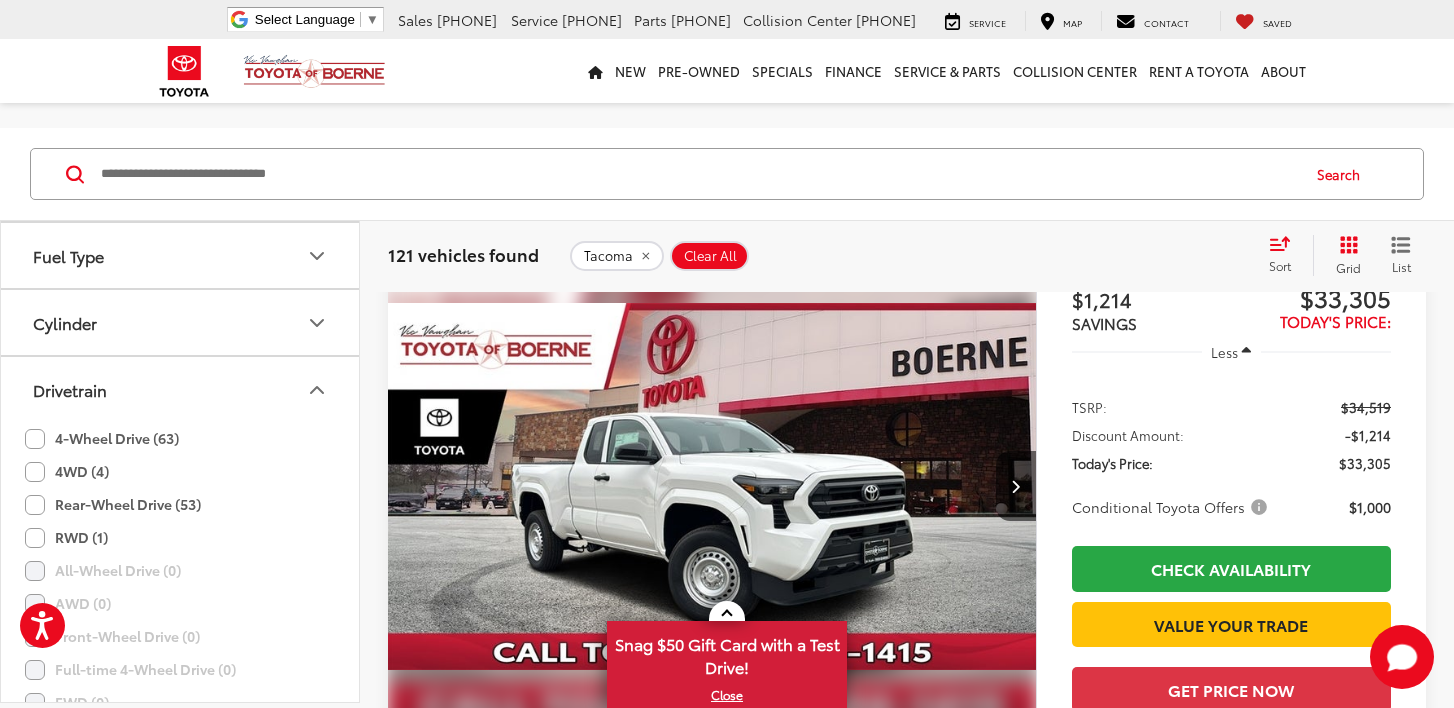 click on "Drivetrain" at bounding box center (181, 389) 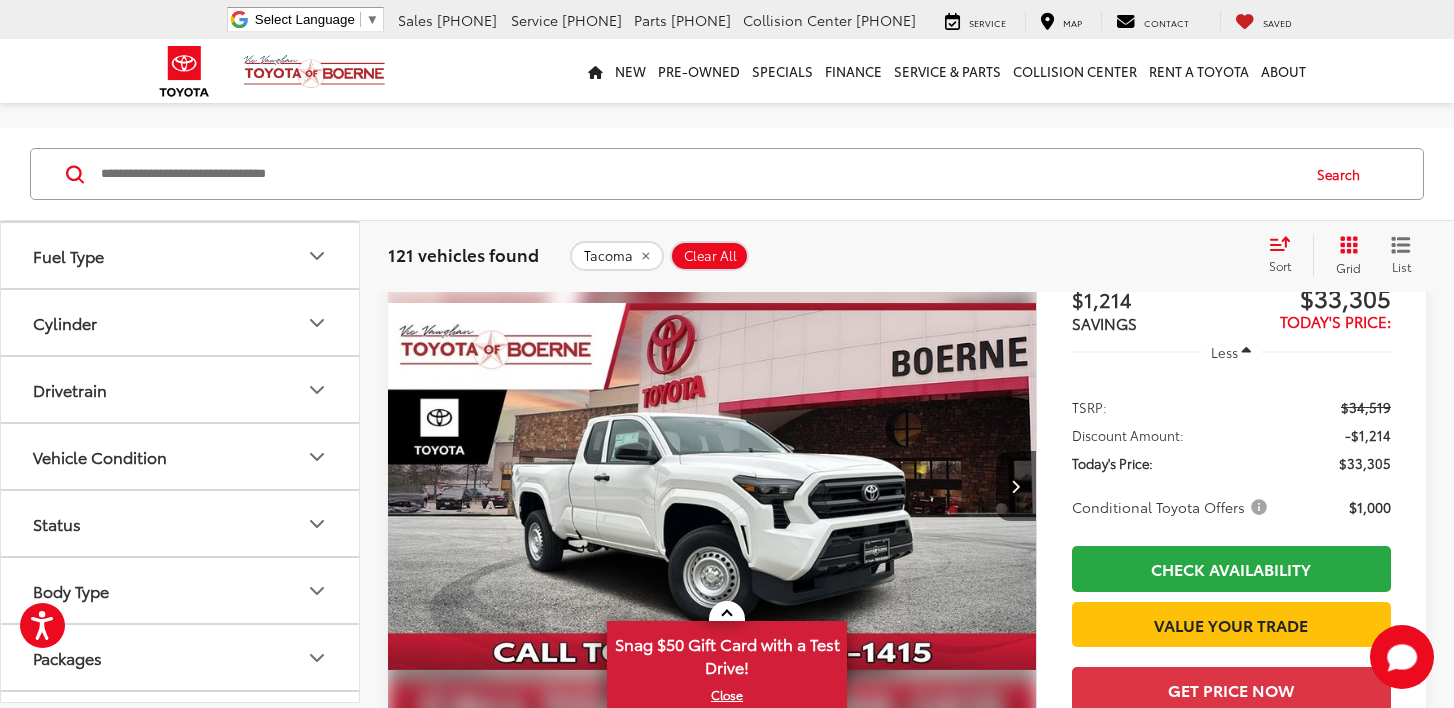click on "Cylinder" at bounding box center (181, 322) 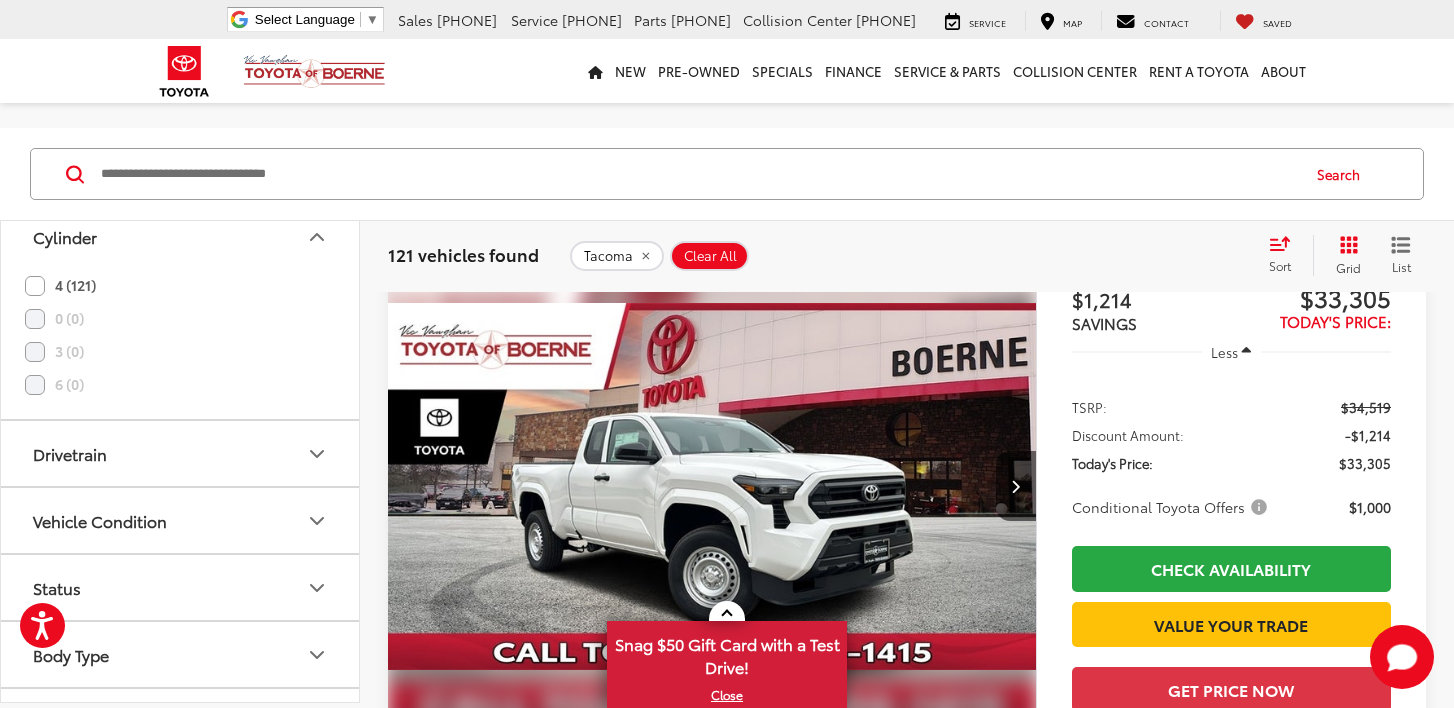 scroll, scrollTop: 0, scrollLeft: 0, axis: both 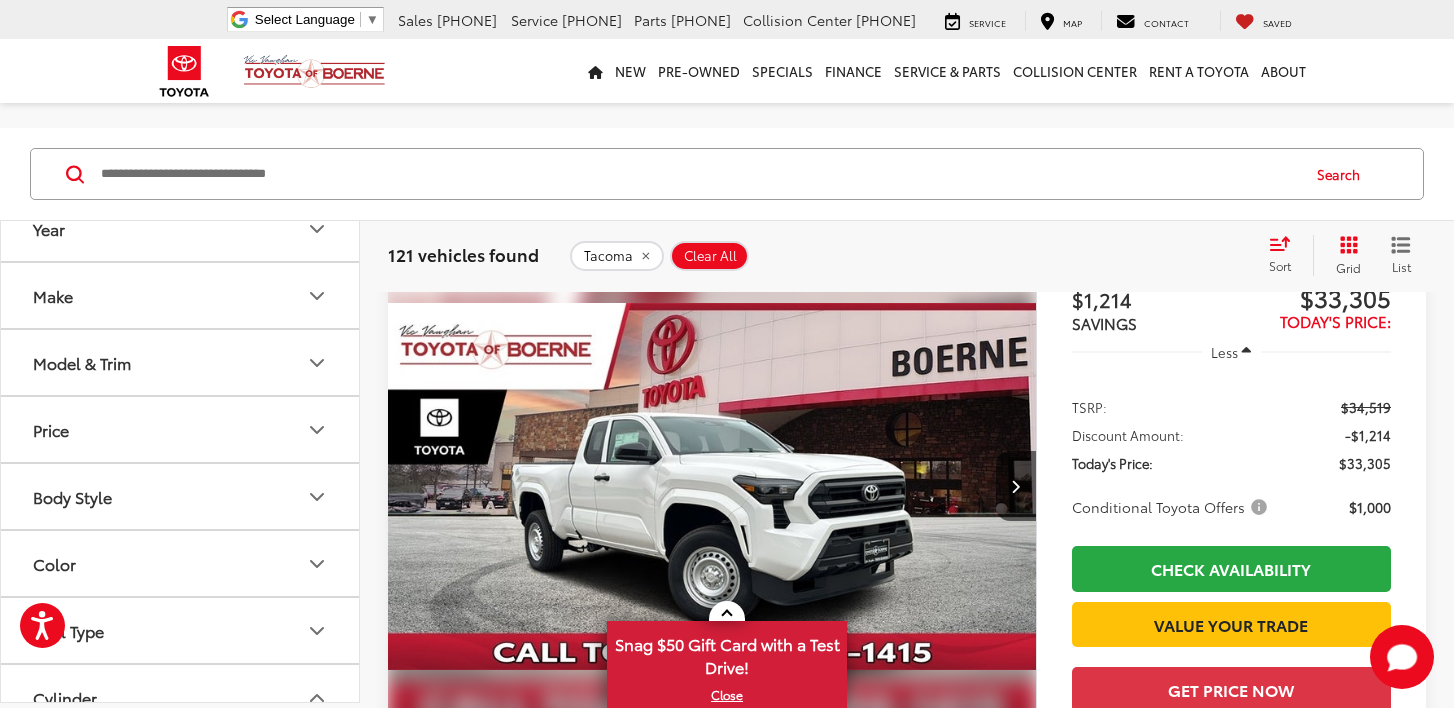 click on "Make" at bounding box center [181, 295] 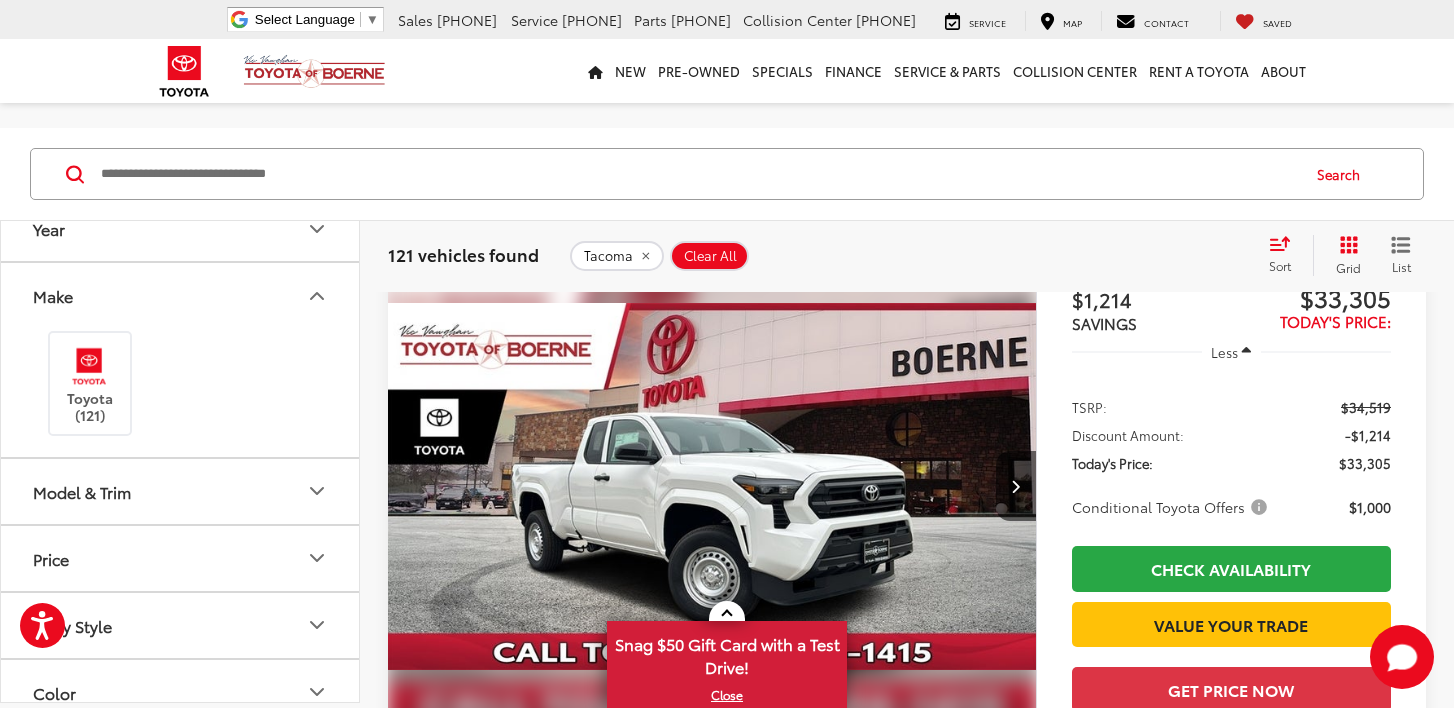 click on "Make" at bounding box center (181, 295) 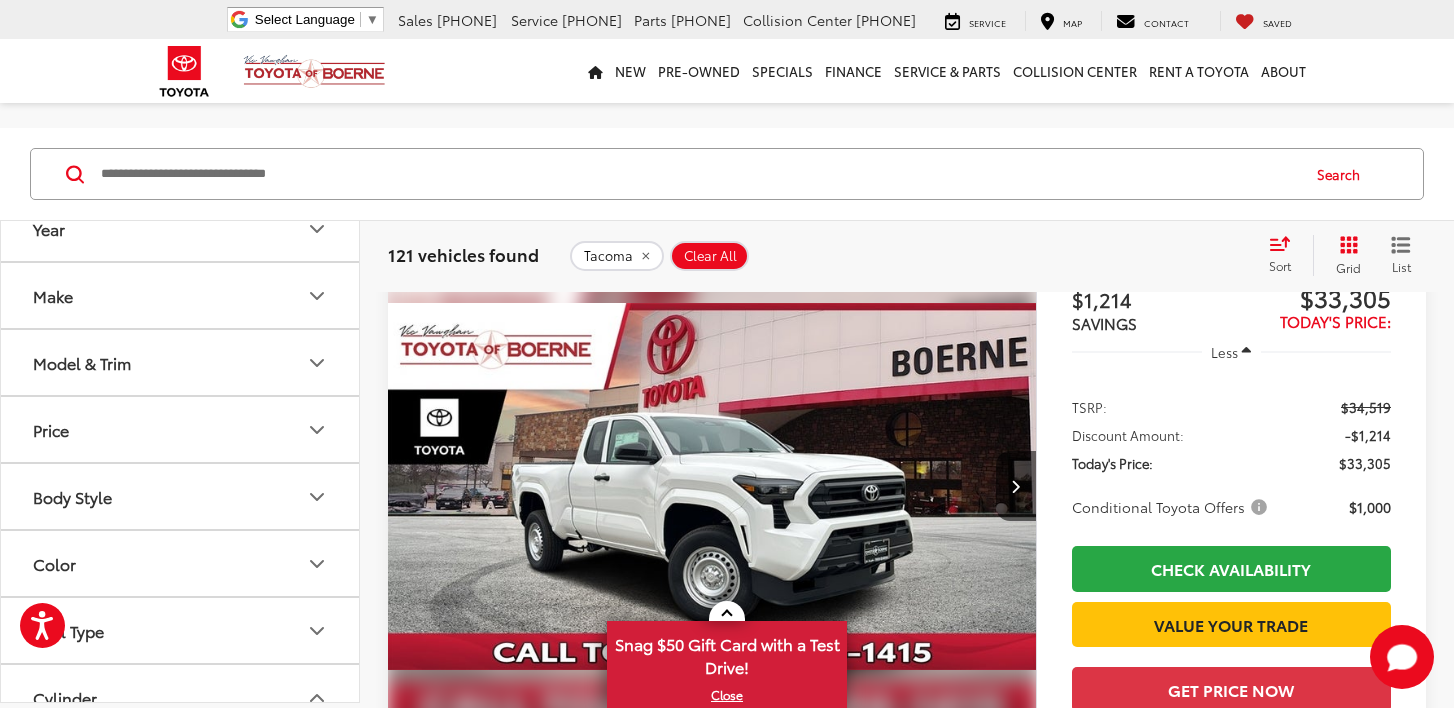 click on "Year" at bounding box center (181, 228) 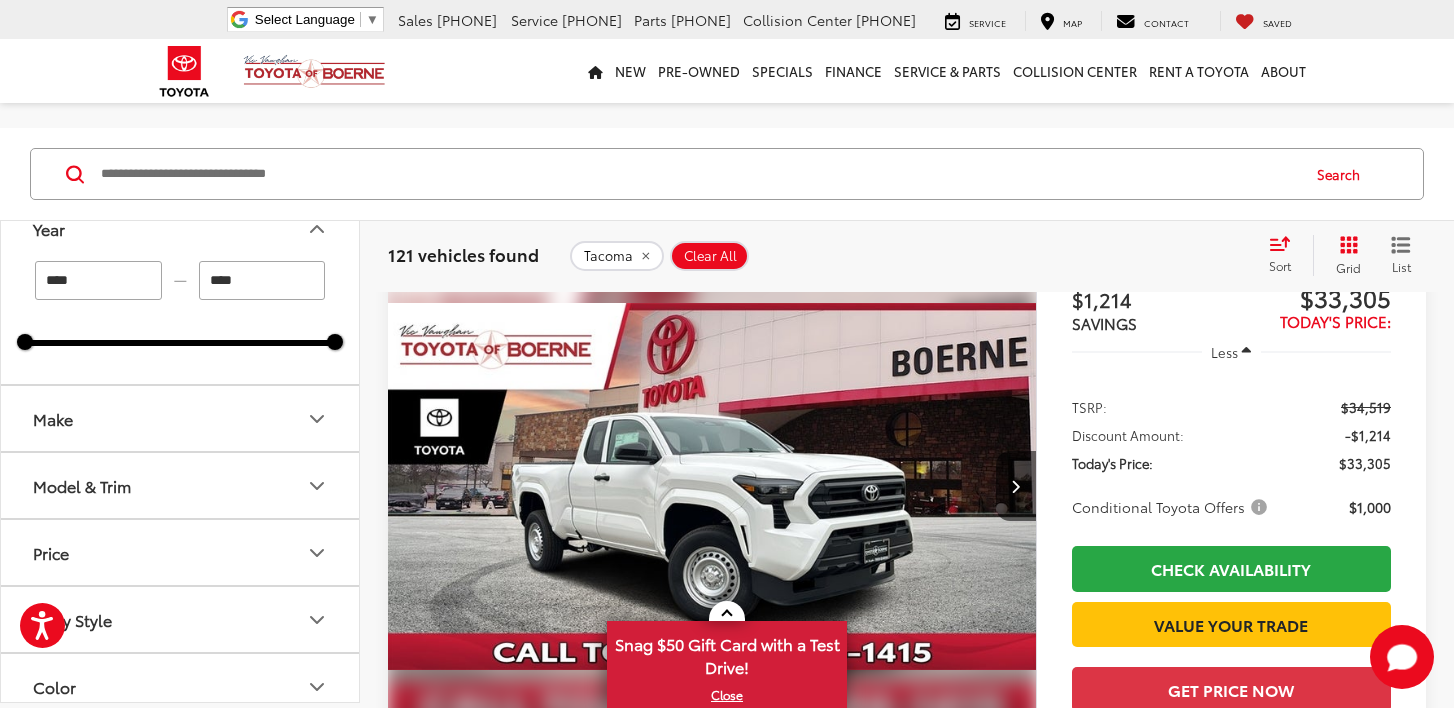 click on "****" at bounding box center (262, 280) 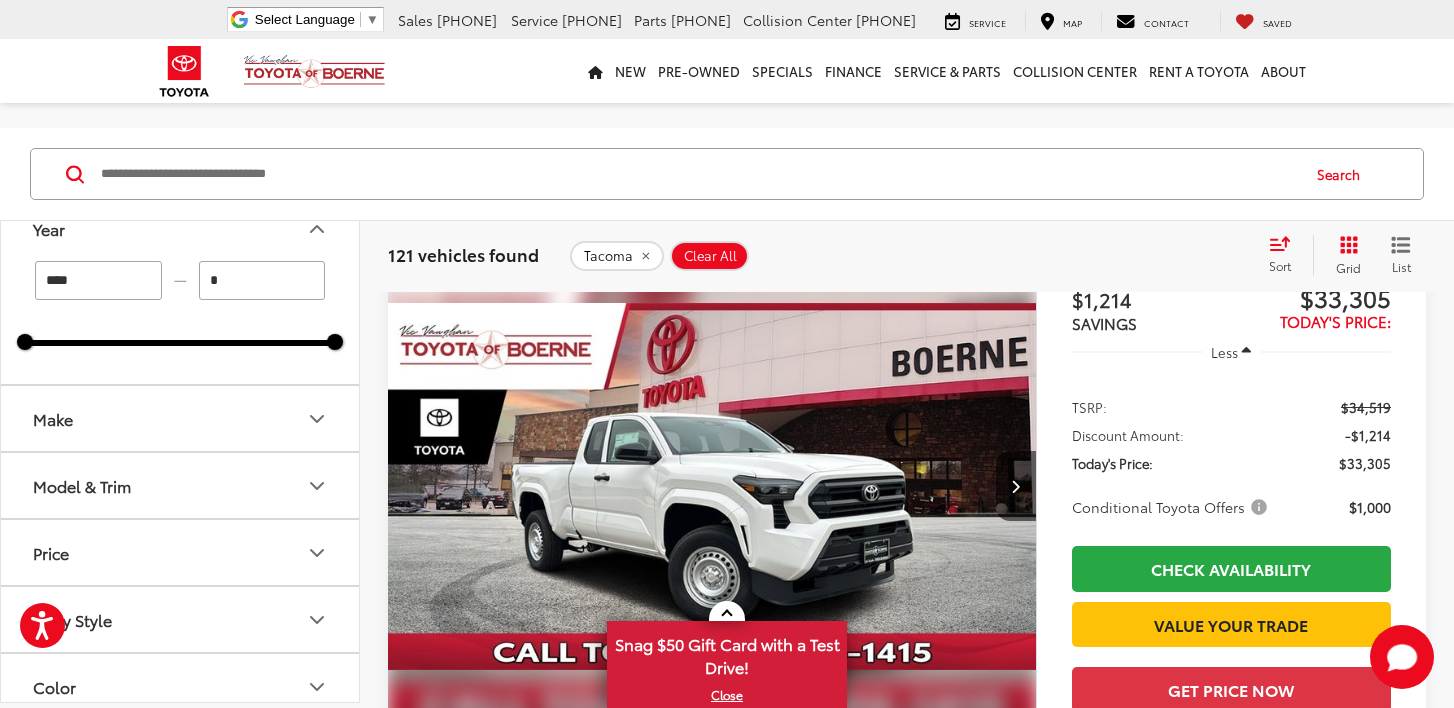 scroll, scrollTop: 147, scrollLeft: 0, axis: vertical 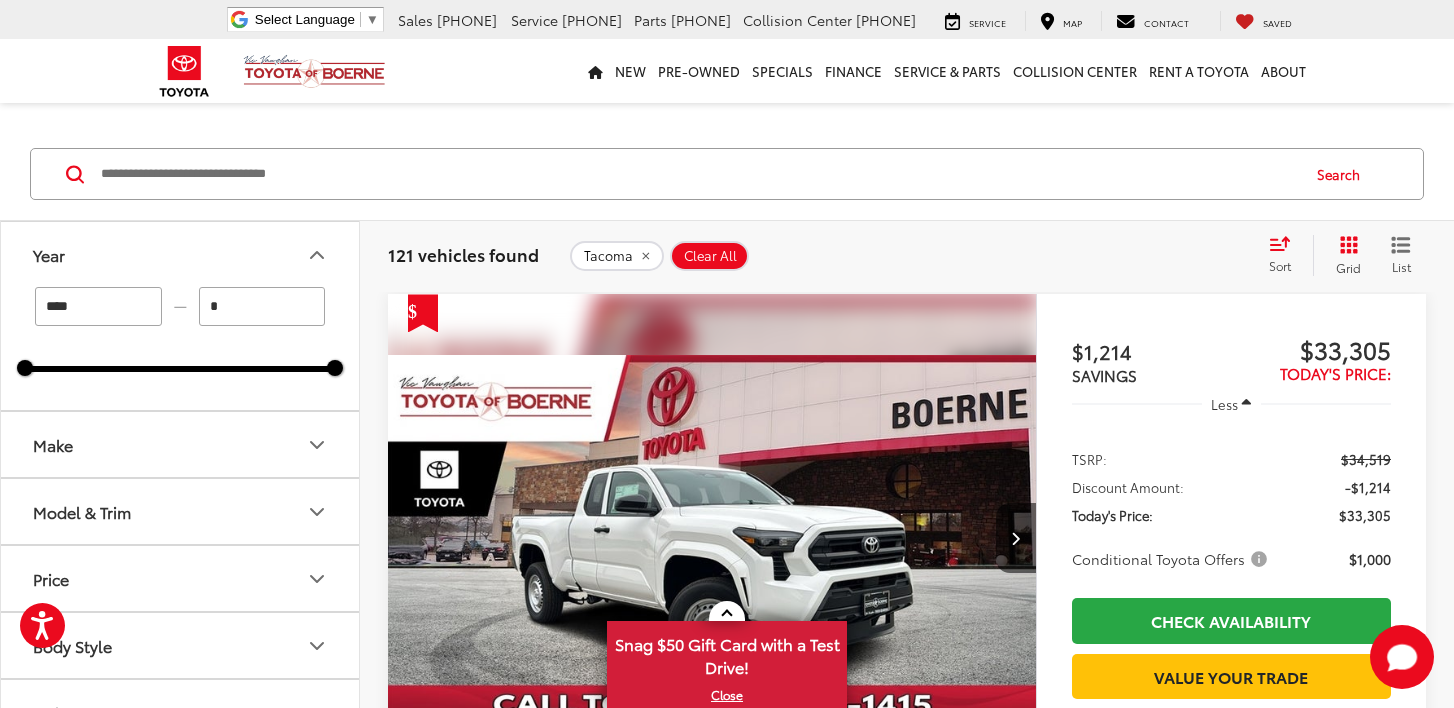 type on "****" 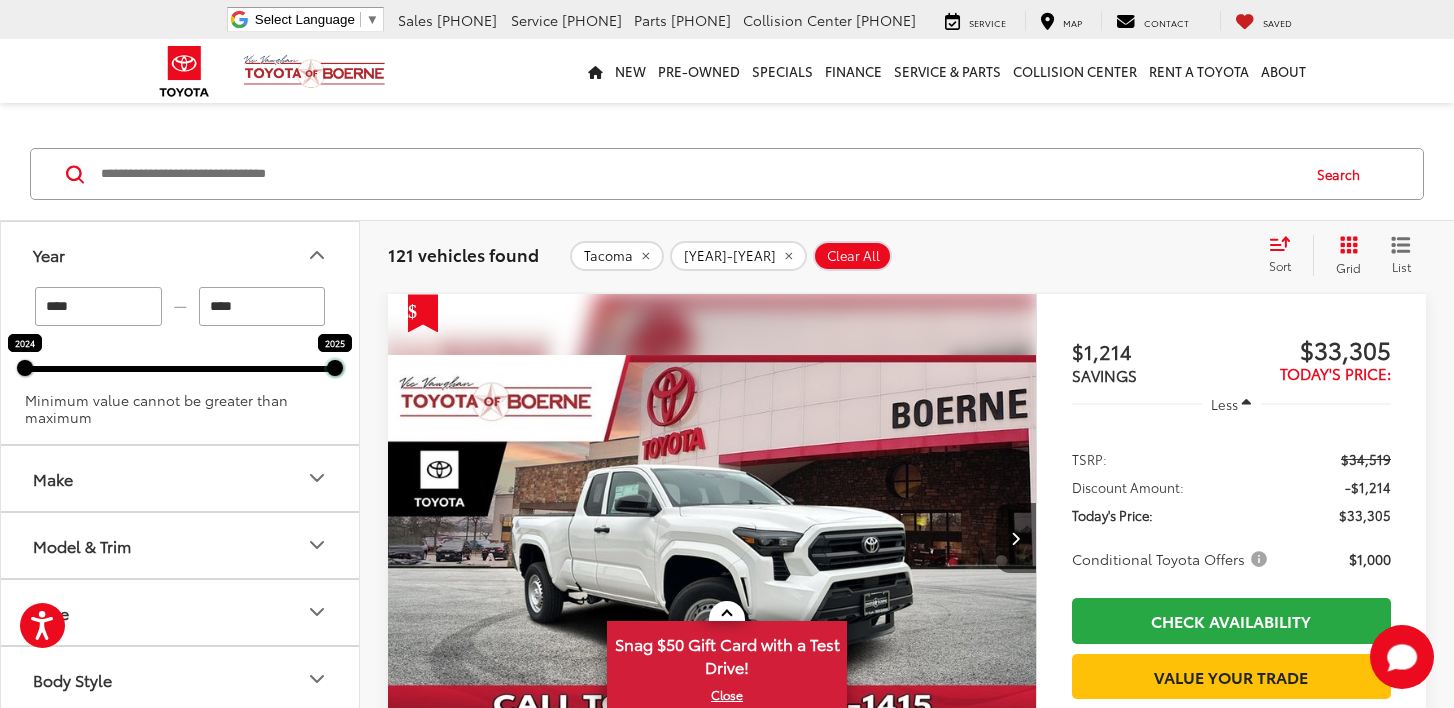 drag, startPoint x: 332, startPoint y: 367, endPoint x: 243, endPoint y: 368, distance: 89.005615 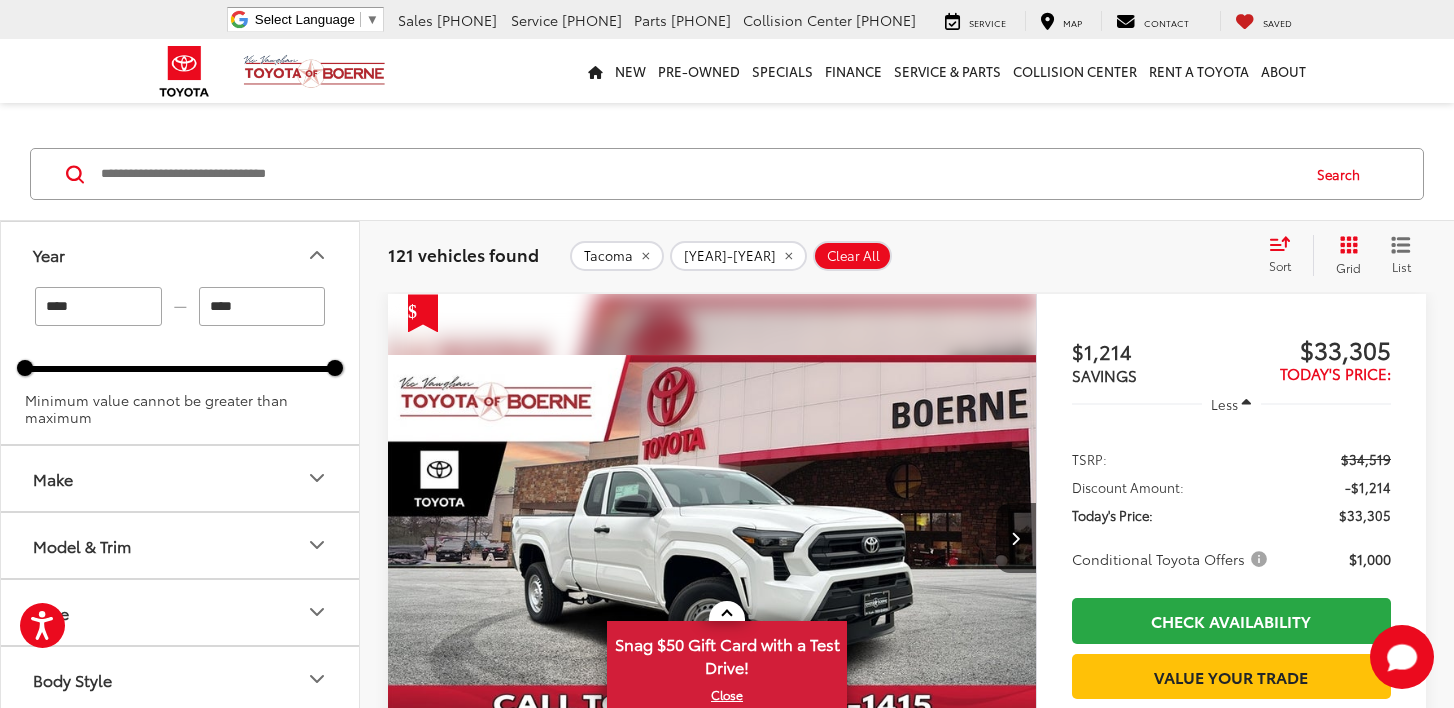 click at bounding box center (180, 369) 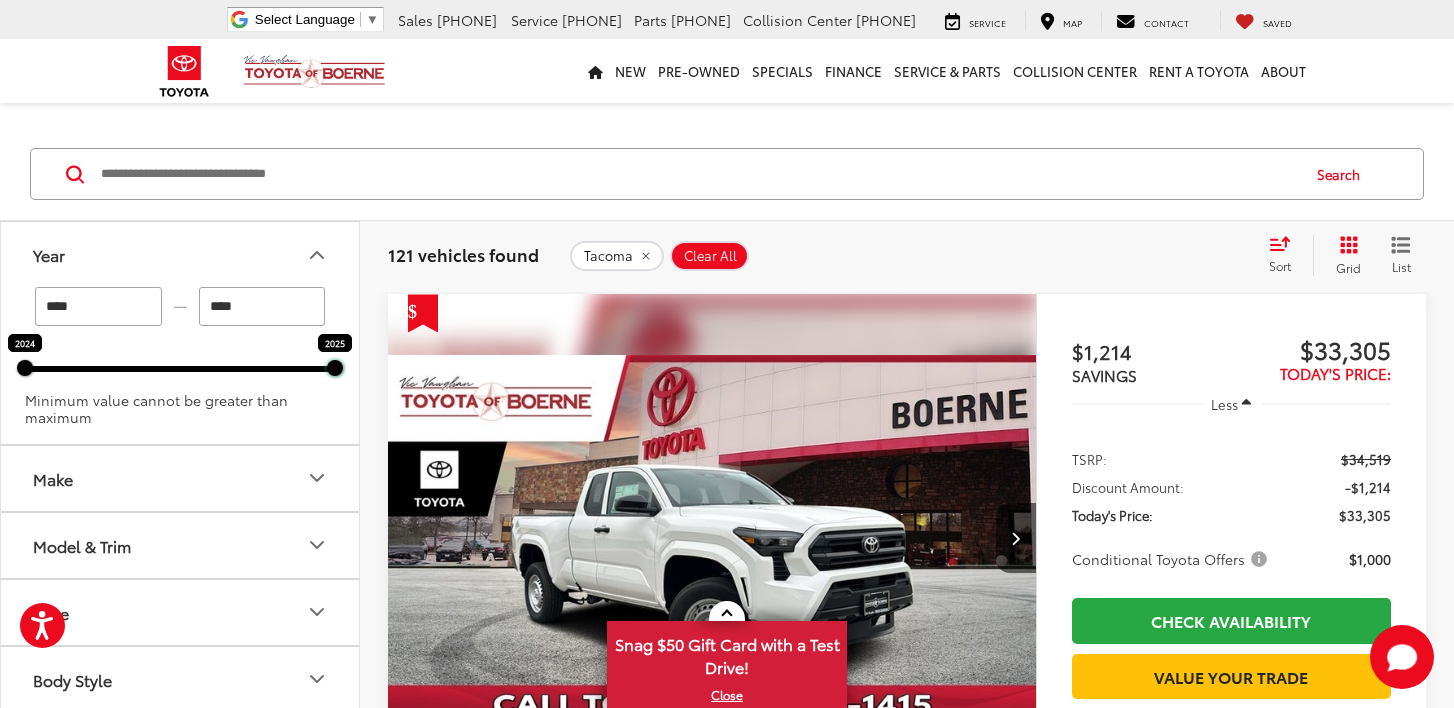 drag, startPoint x: 334, startPoint y: 372, endPoint x: 227, endPoint y: 356, distance: 108.18965 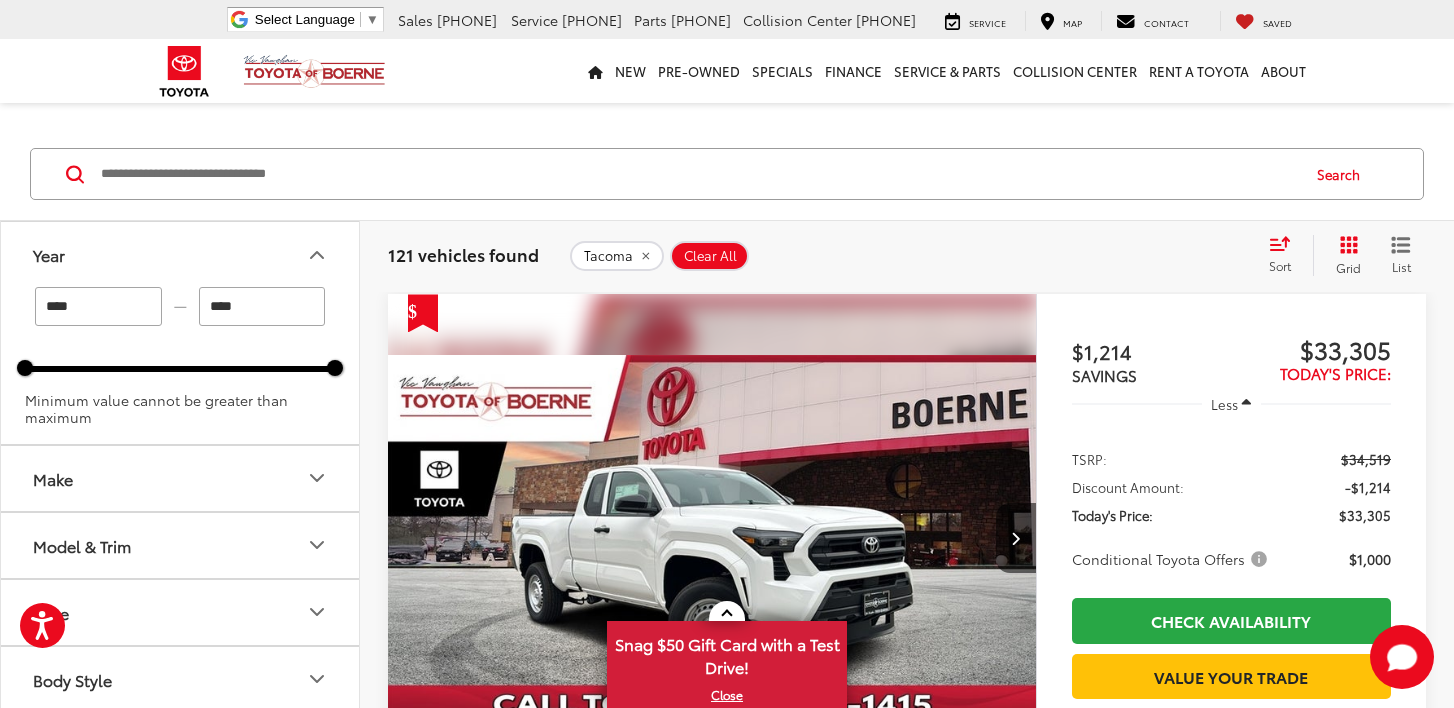 click on "****" at bounding box center (262, 306) 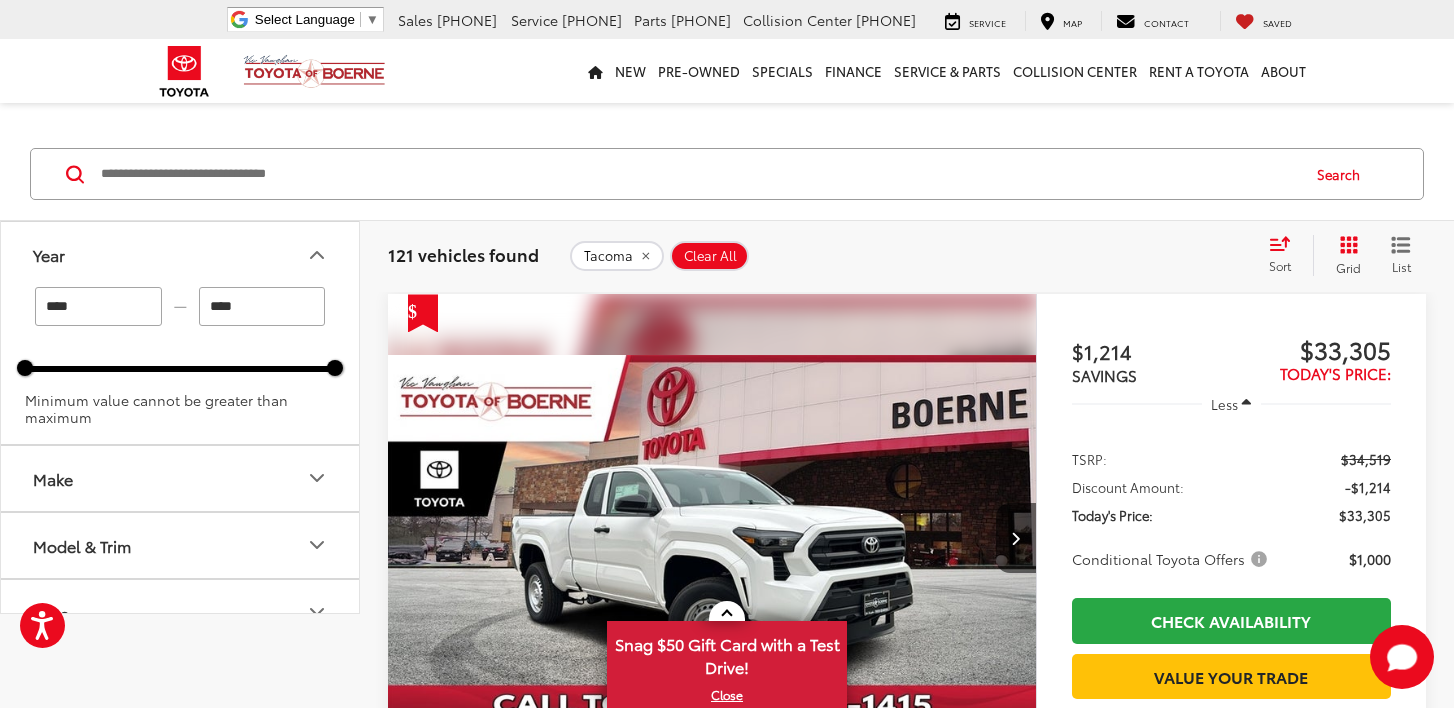 scroll, scrollTop: 0, scrollLeft: 0, axis: both 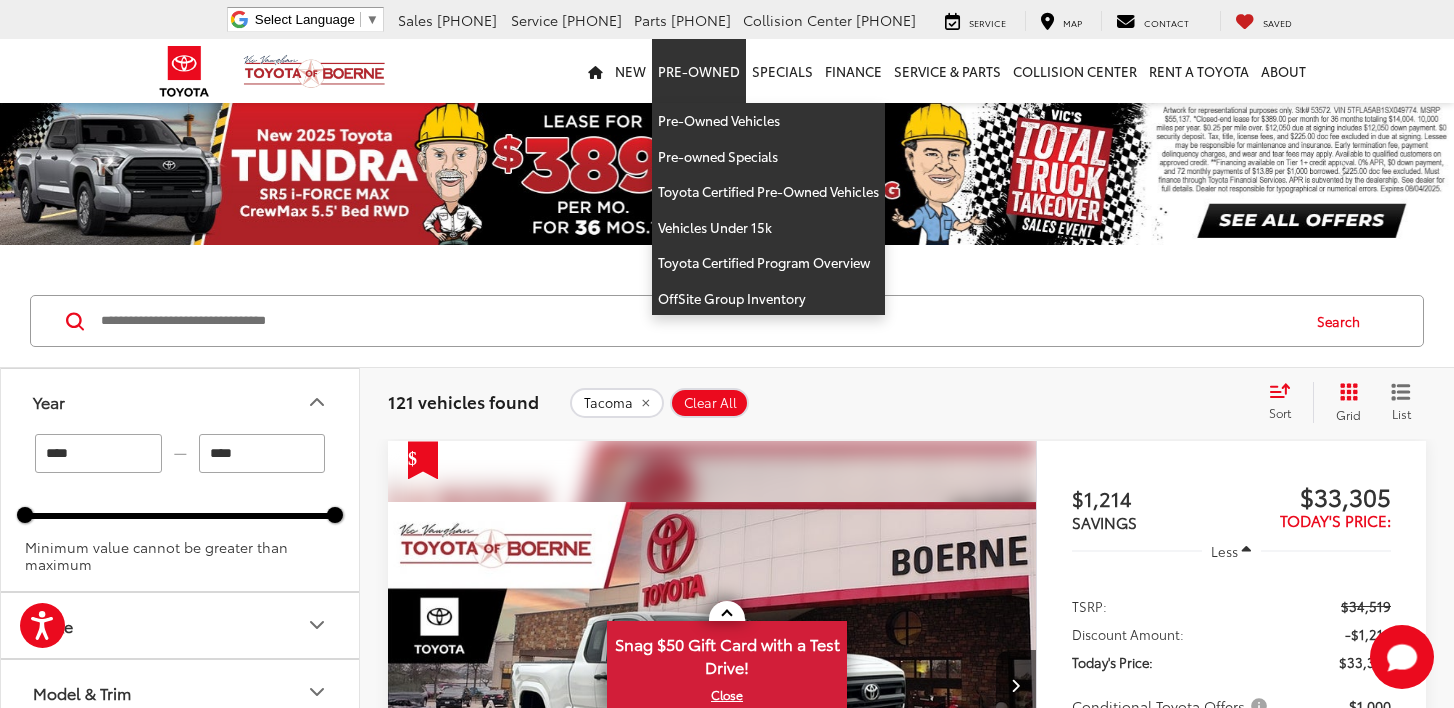 click on "Pre-Owned" at bounding box center [699, 71] 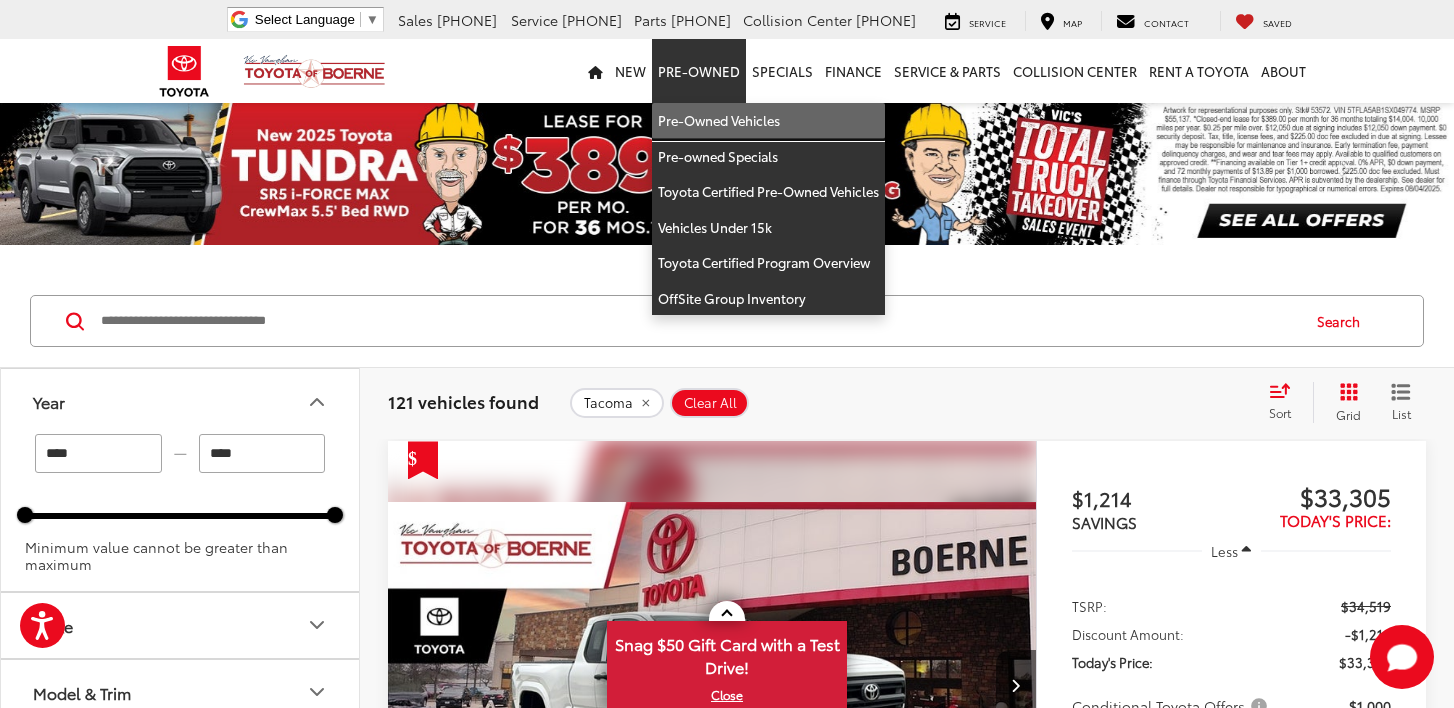 click on "Pre-Owned Vehicles" at bounding box center [768, 121] 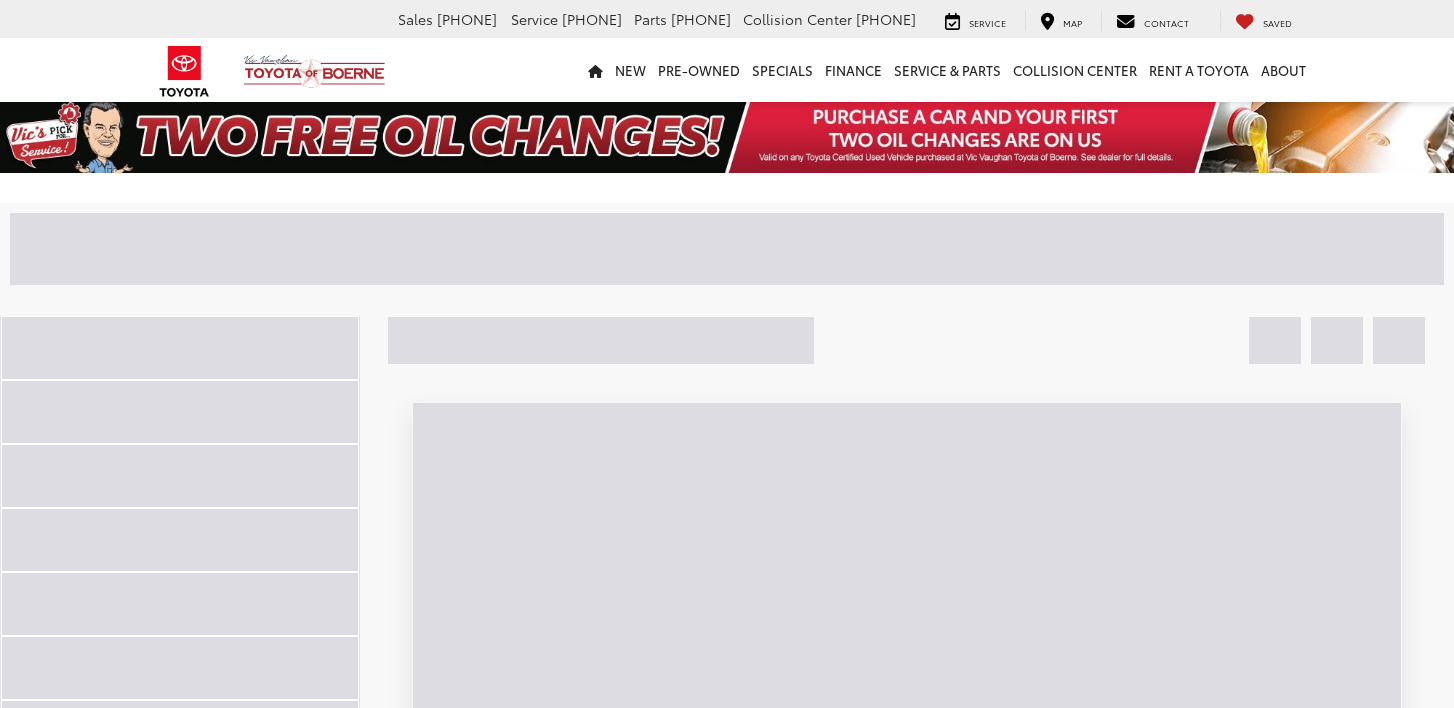 scroll, scrollTop: 0, scrollLeft: 0, axis: both 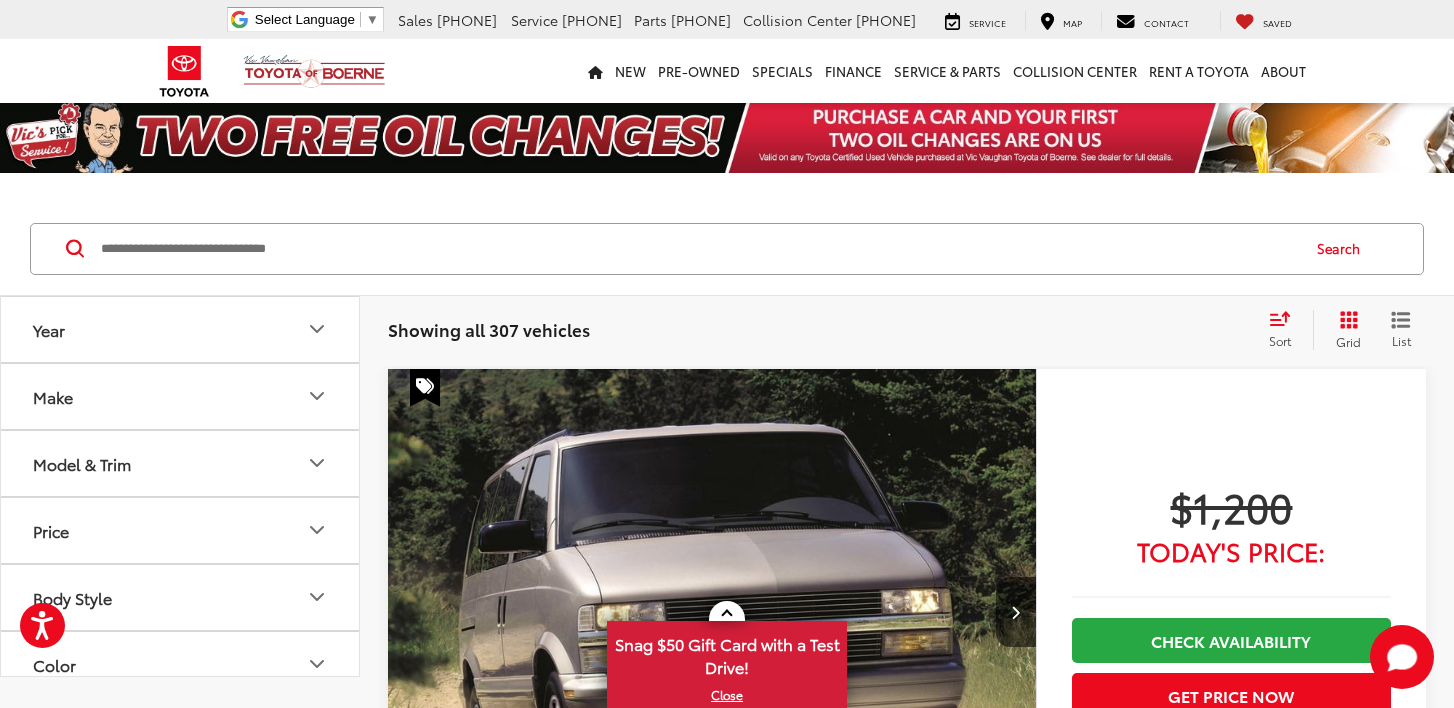 click on "Model & Trim" at bounding box center [181, 463] 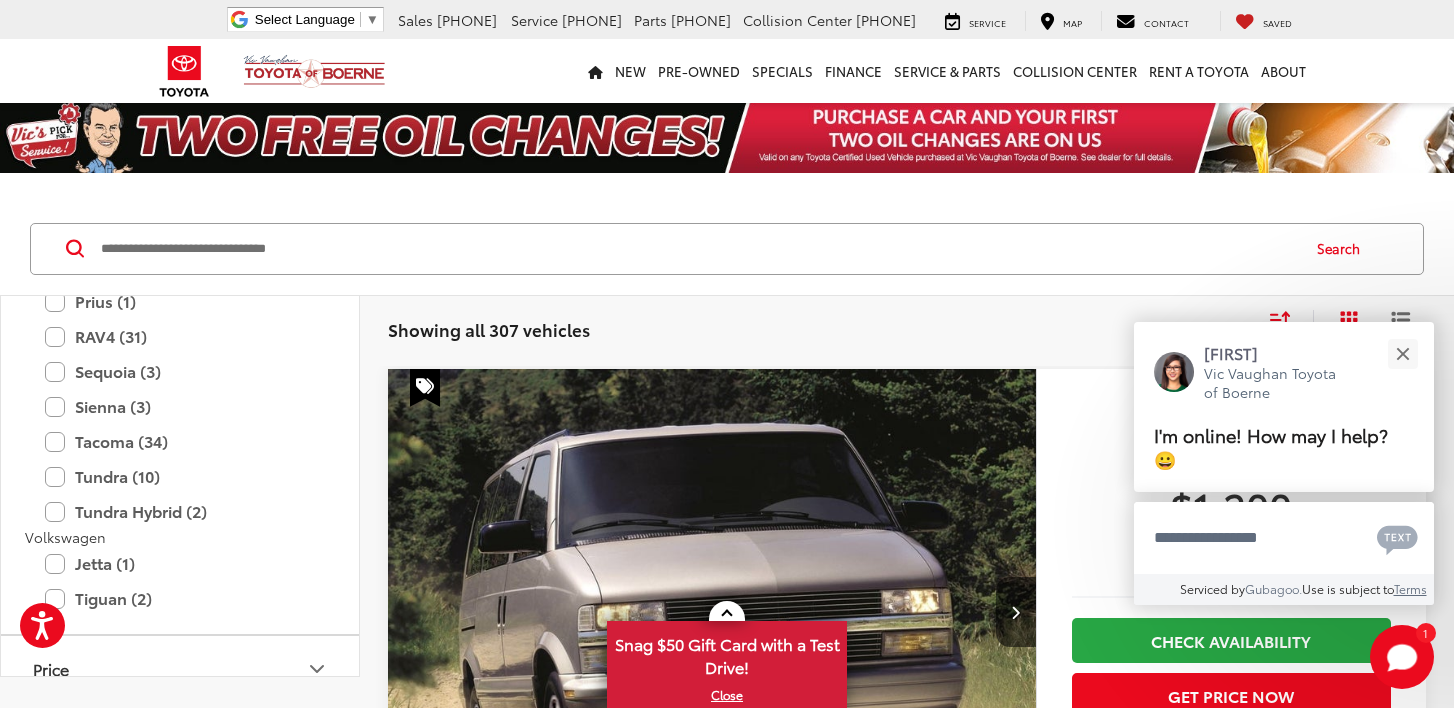 scroll, scrollTop: 3319, scrollLeft: 0, axis: vertical 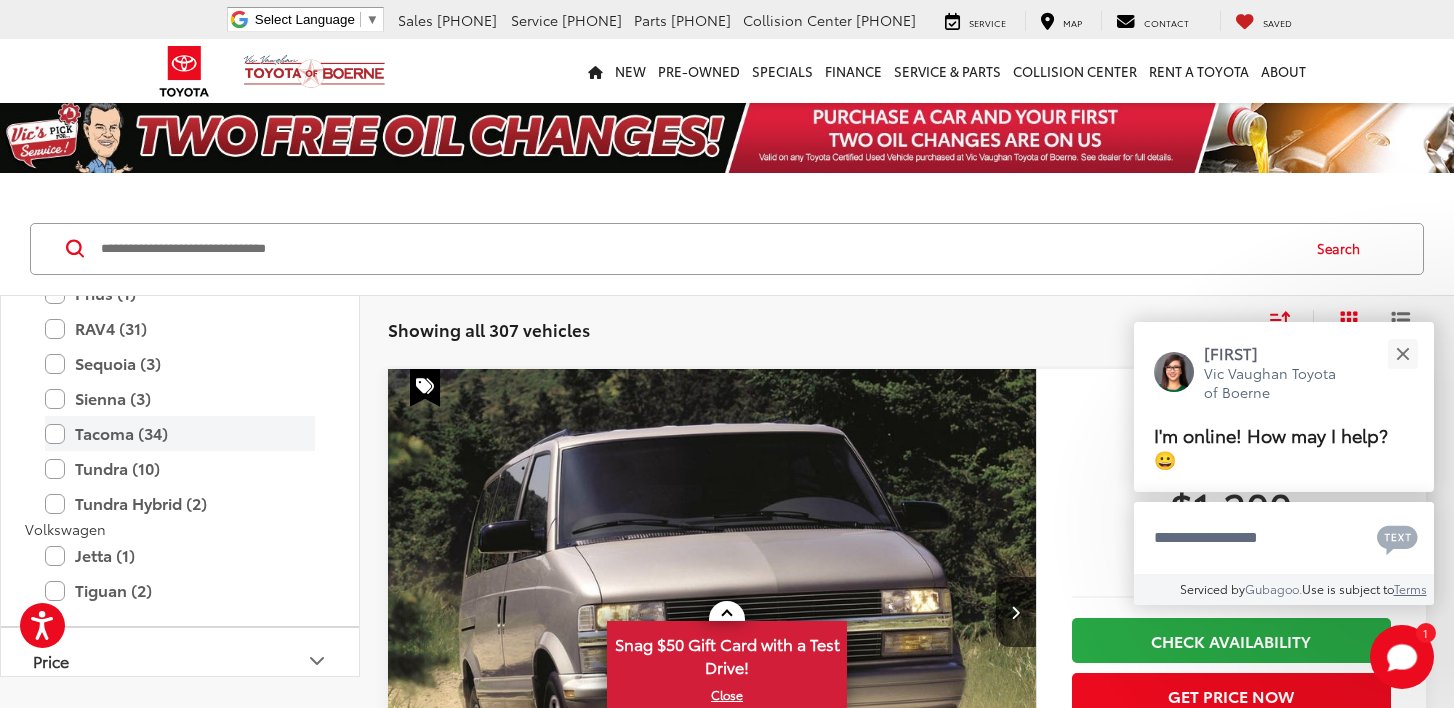 click on "Tacoma (34)" at bounding box center [180, 433] 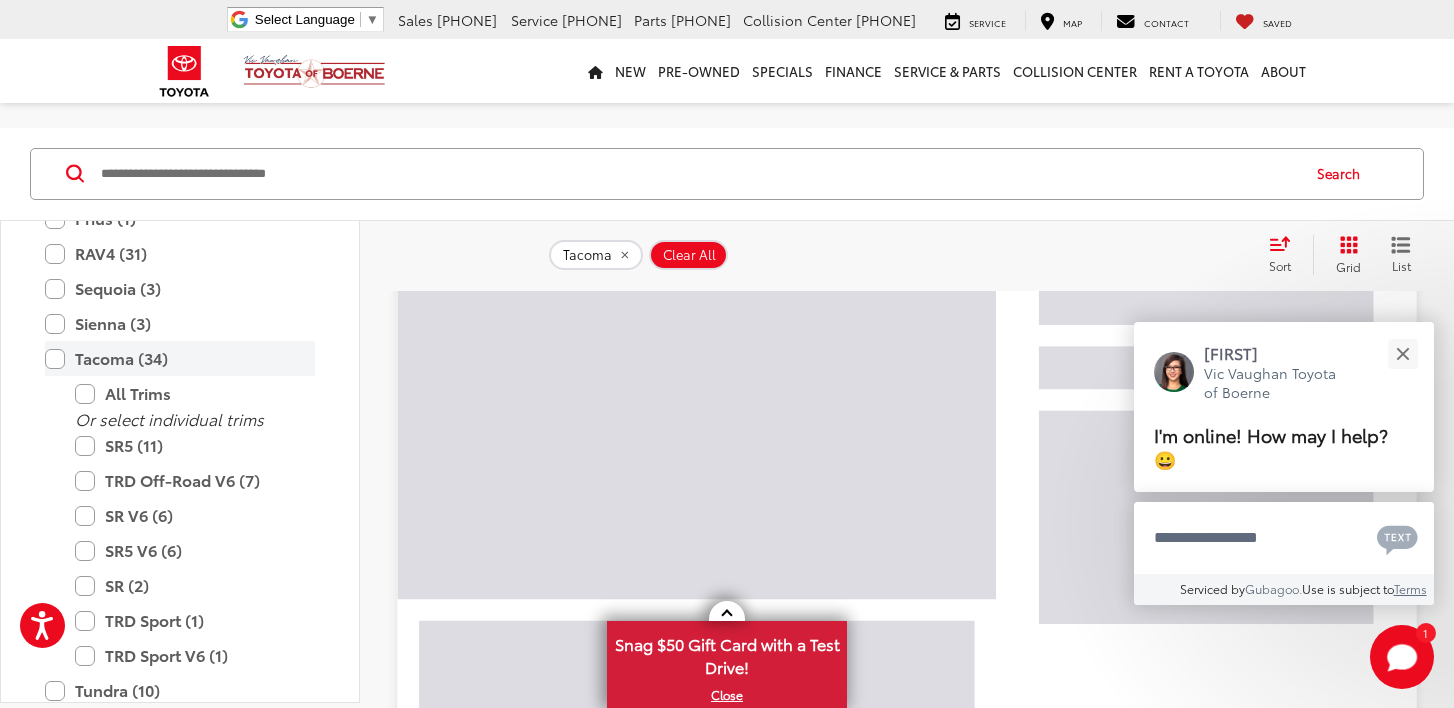 scroll, scrollTop: 263, scrollLeft: 0, axis: vertical 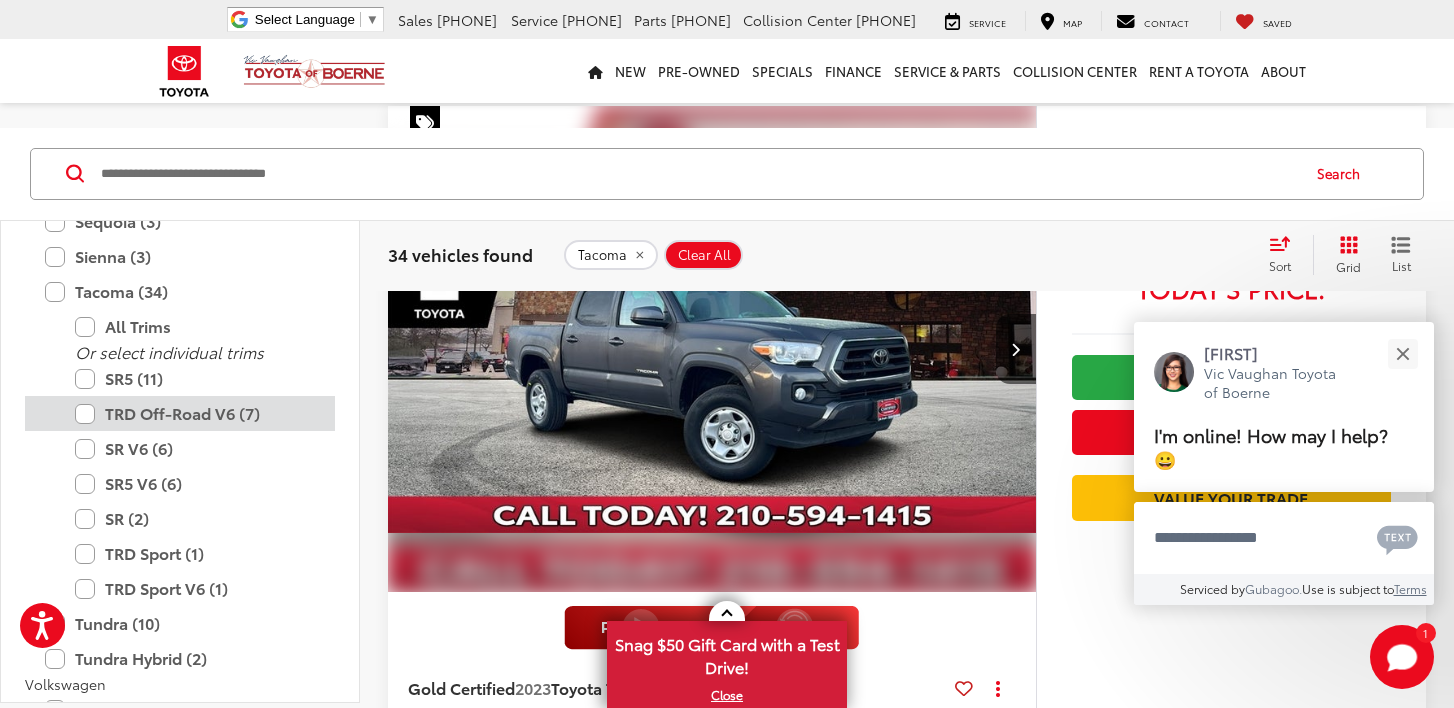 click on "TRD Off-Road V6 (7)" at bounding box center (195, 413) 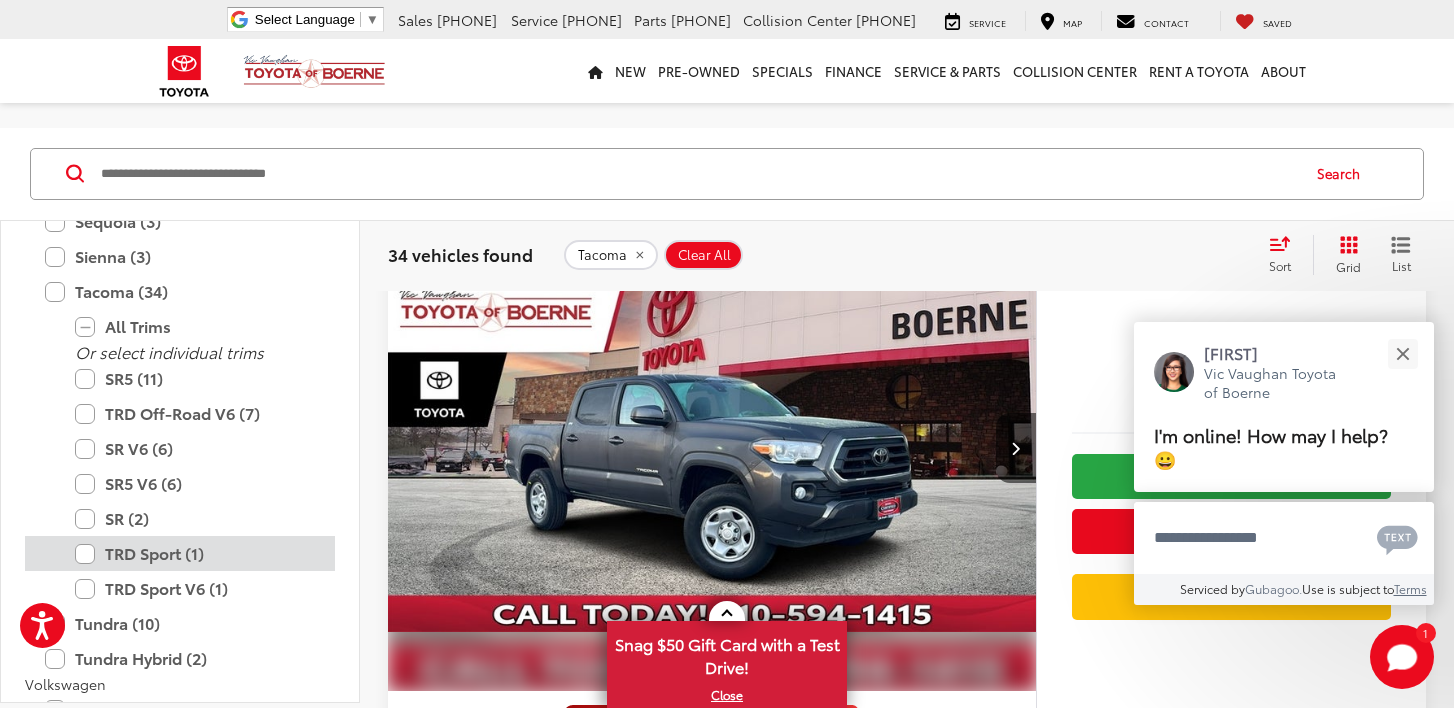 scroll, scrollTop: 75, scrollLeft: 0, axis: vertical 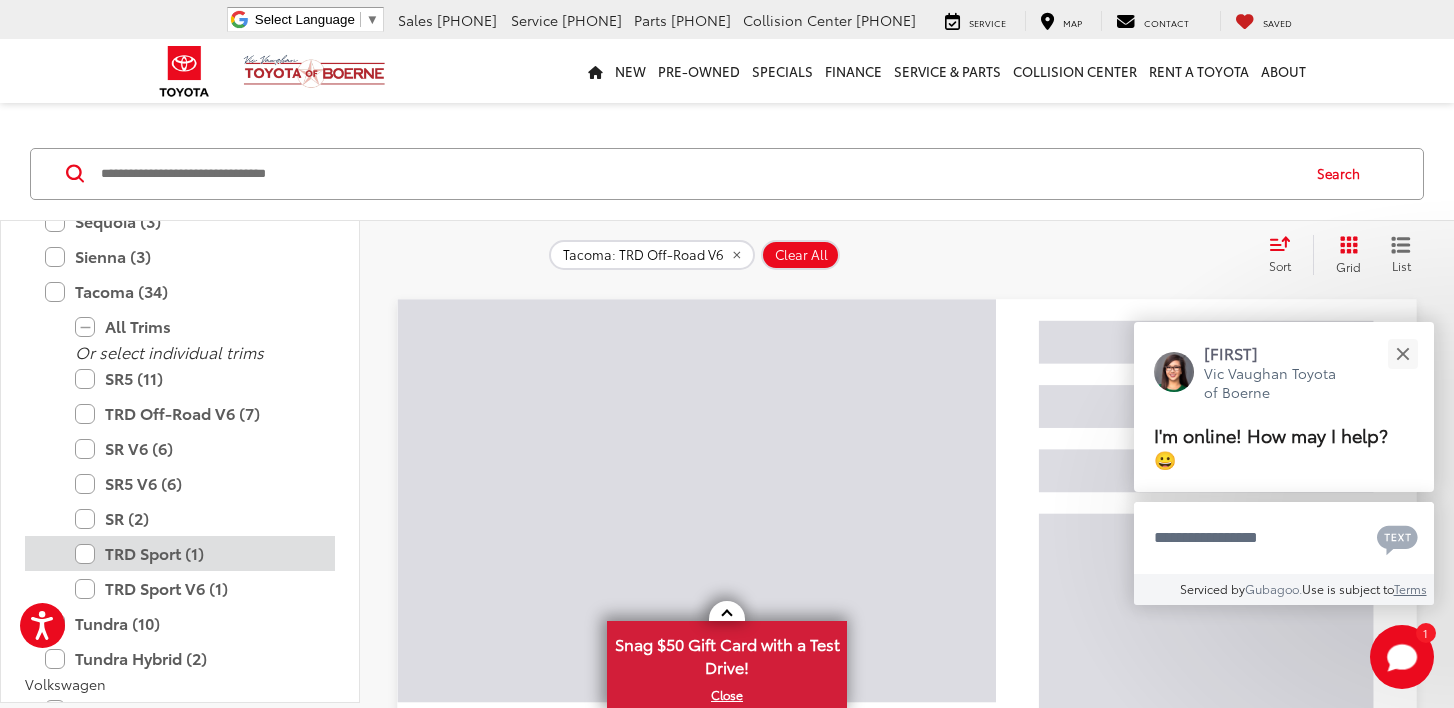 click on "TRD Sport (1)" at bounding box center [195, 553] 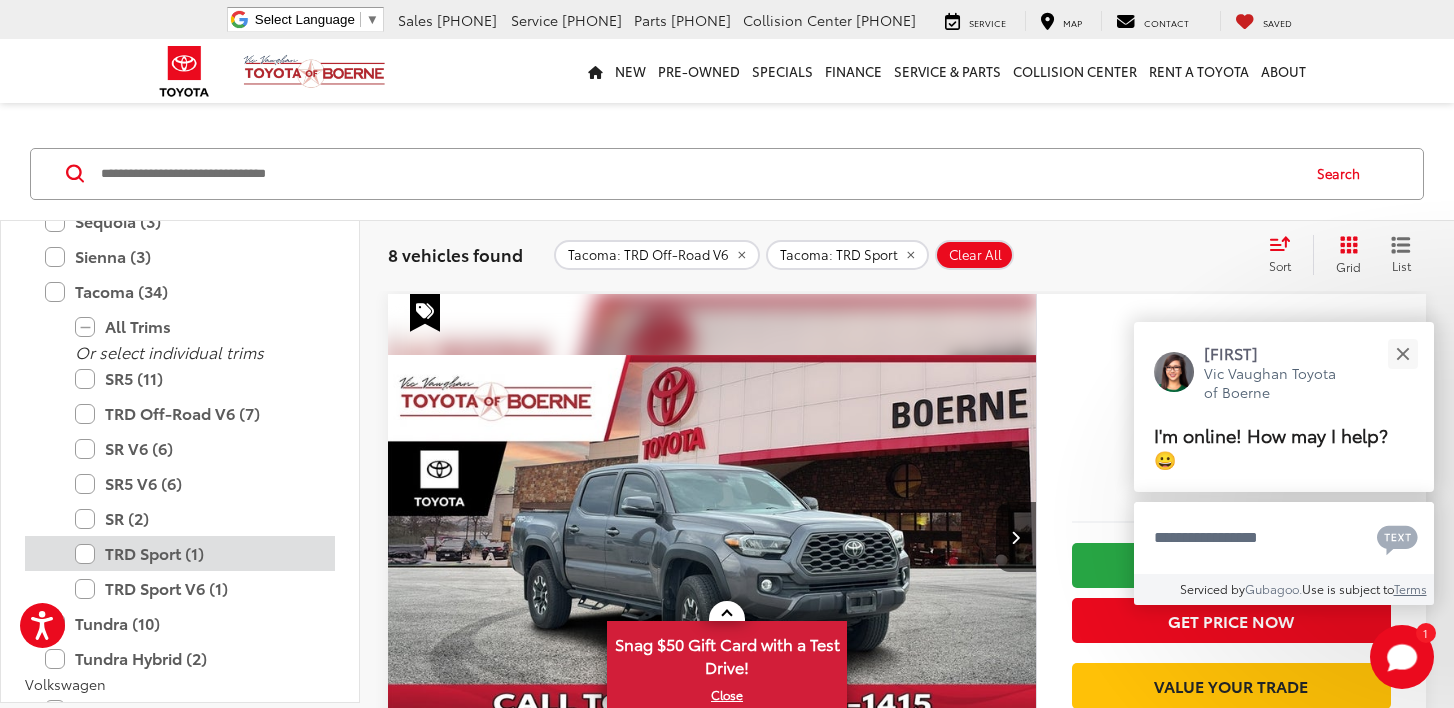 click on "TRD Sport (1)" at bounding box center [195, 553] 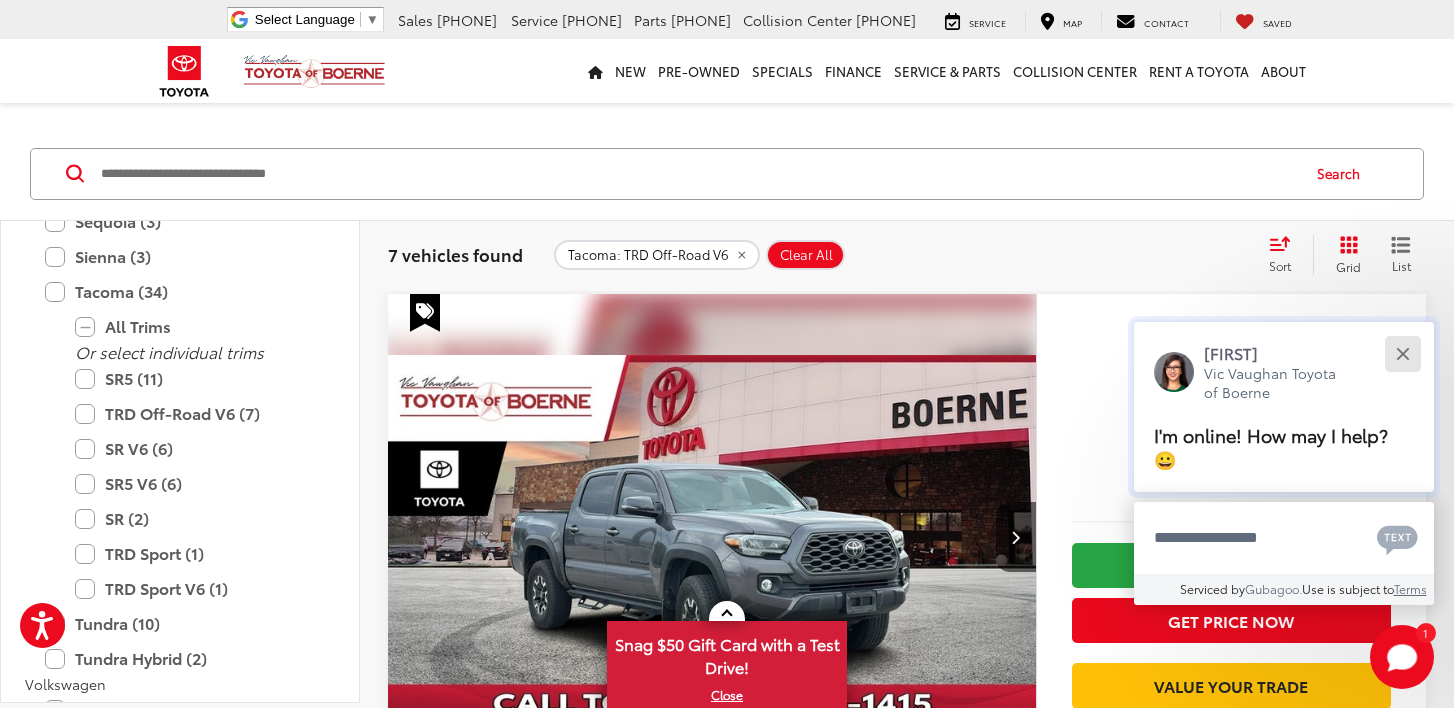 click at bounding box center [1402, 353] 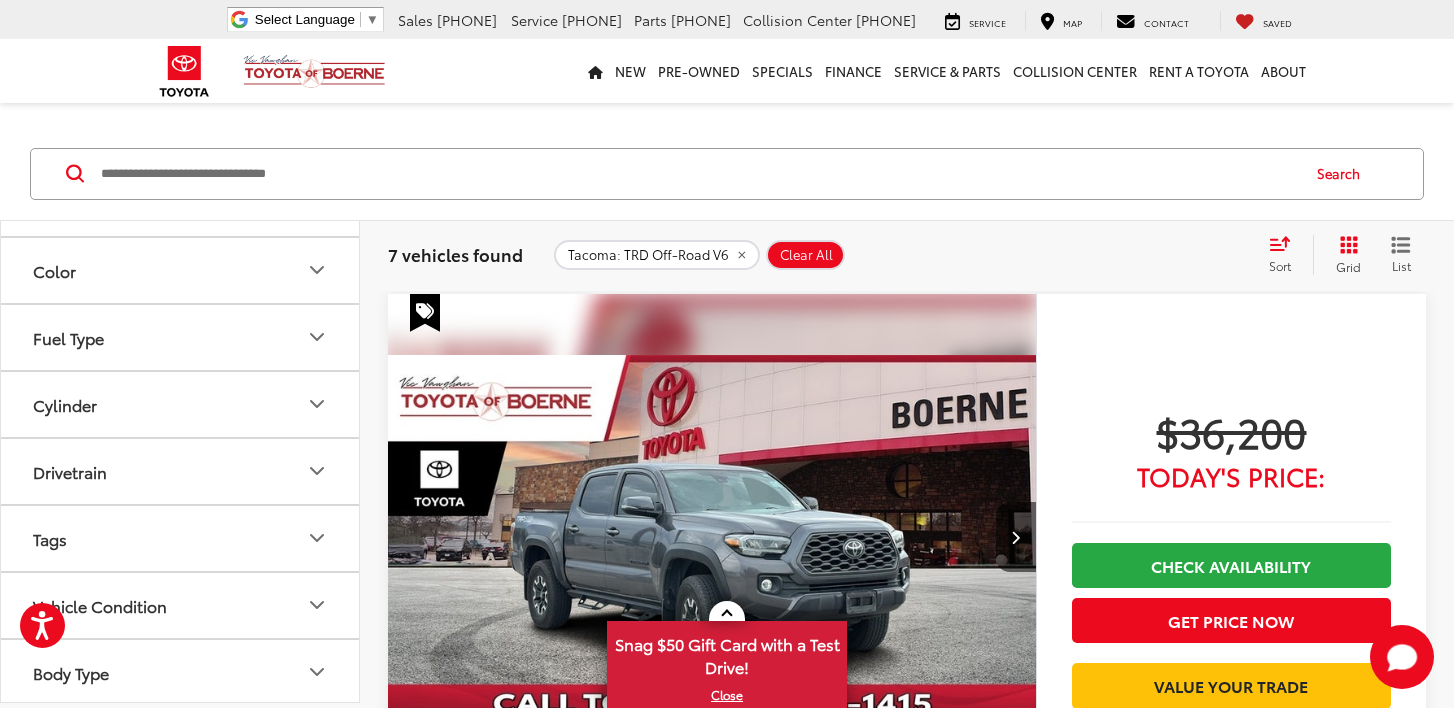 scroll, scrollTop: 4136, scrollLeft: 0, axis: vertical 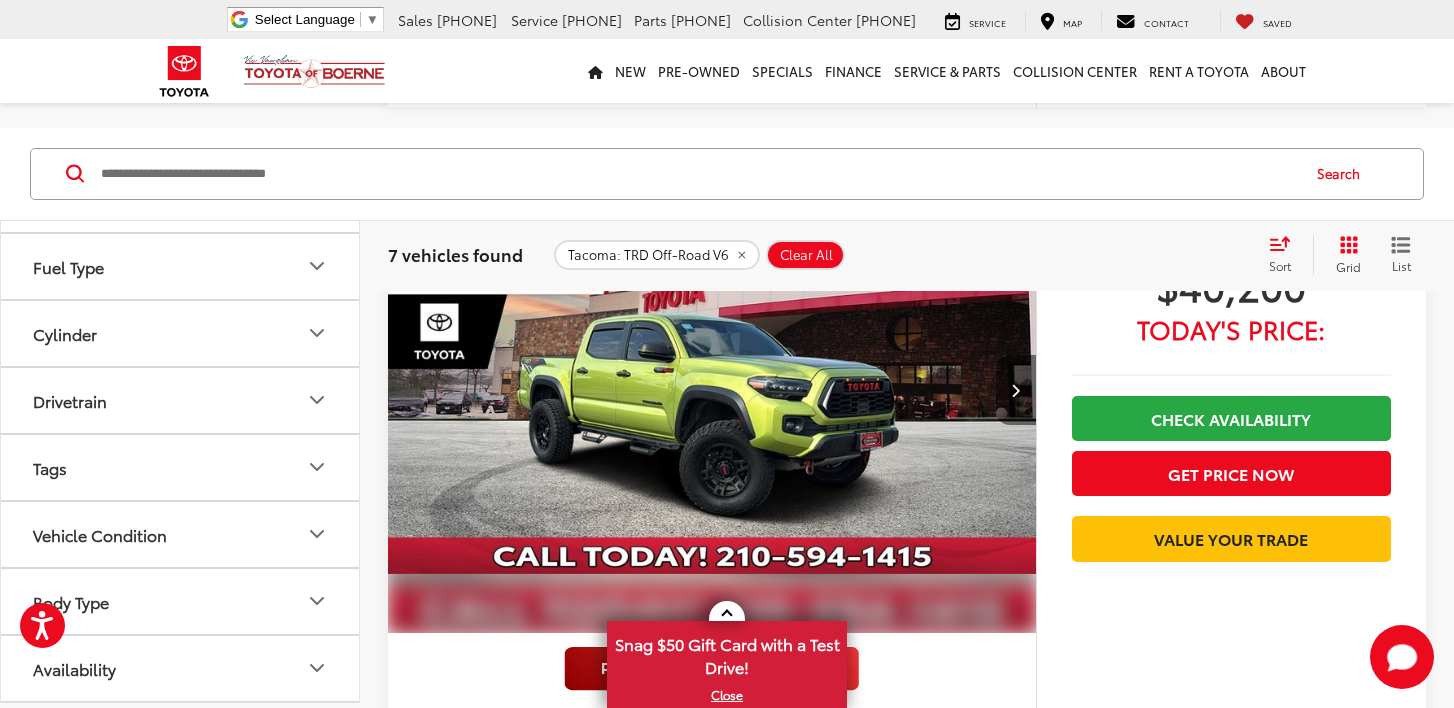 click at bounding box center (1016, 390) 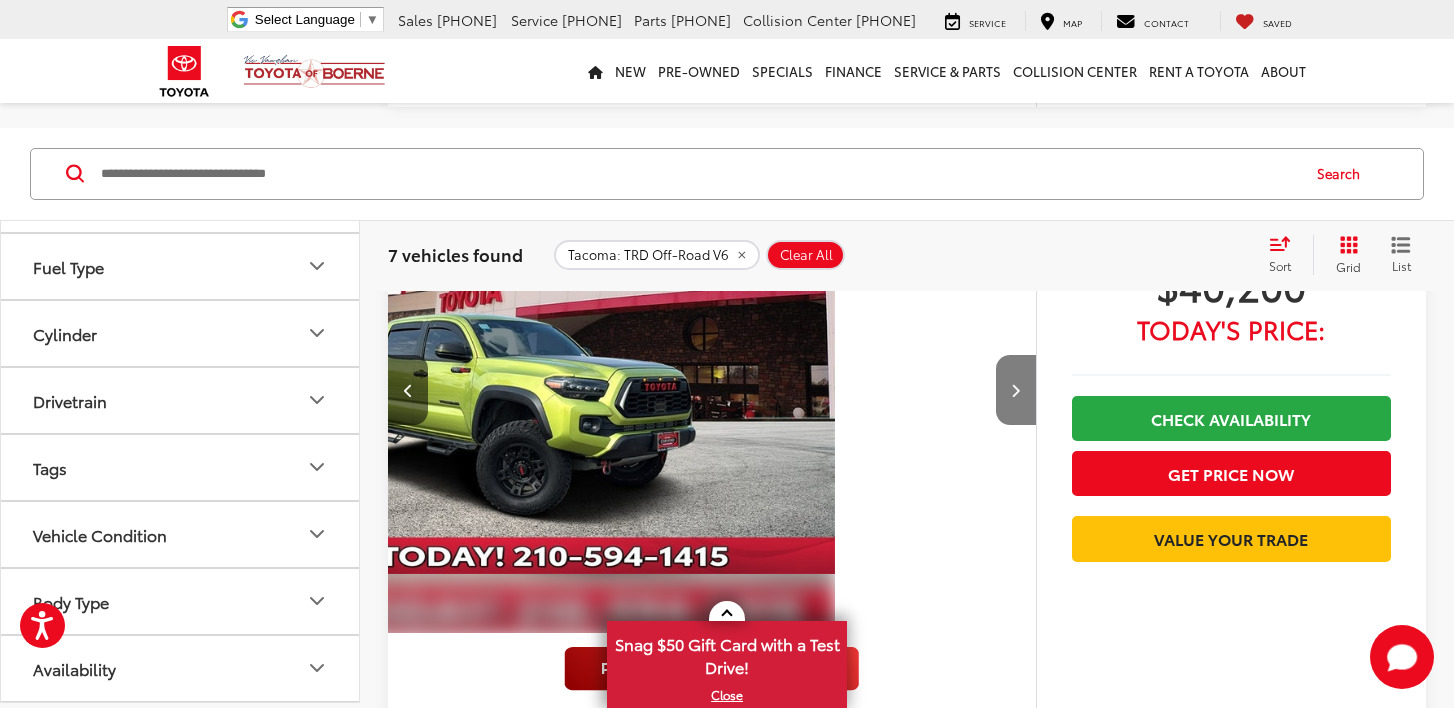 click at bounding box center [1016, 390] 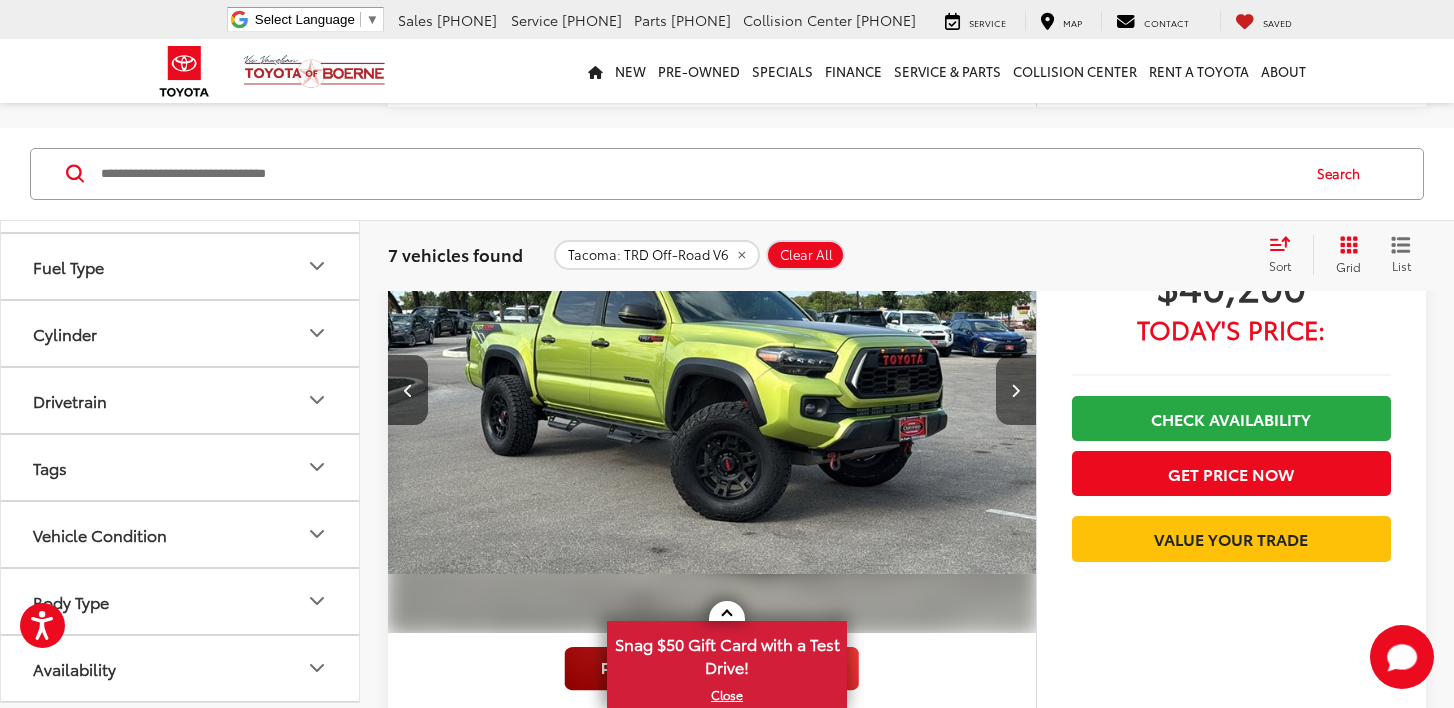 click at bounding box center [1016, 390] 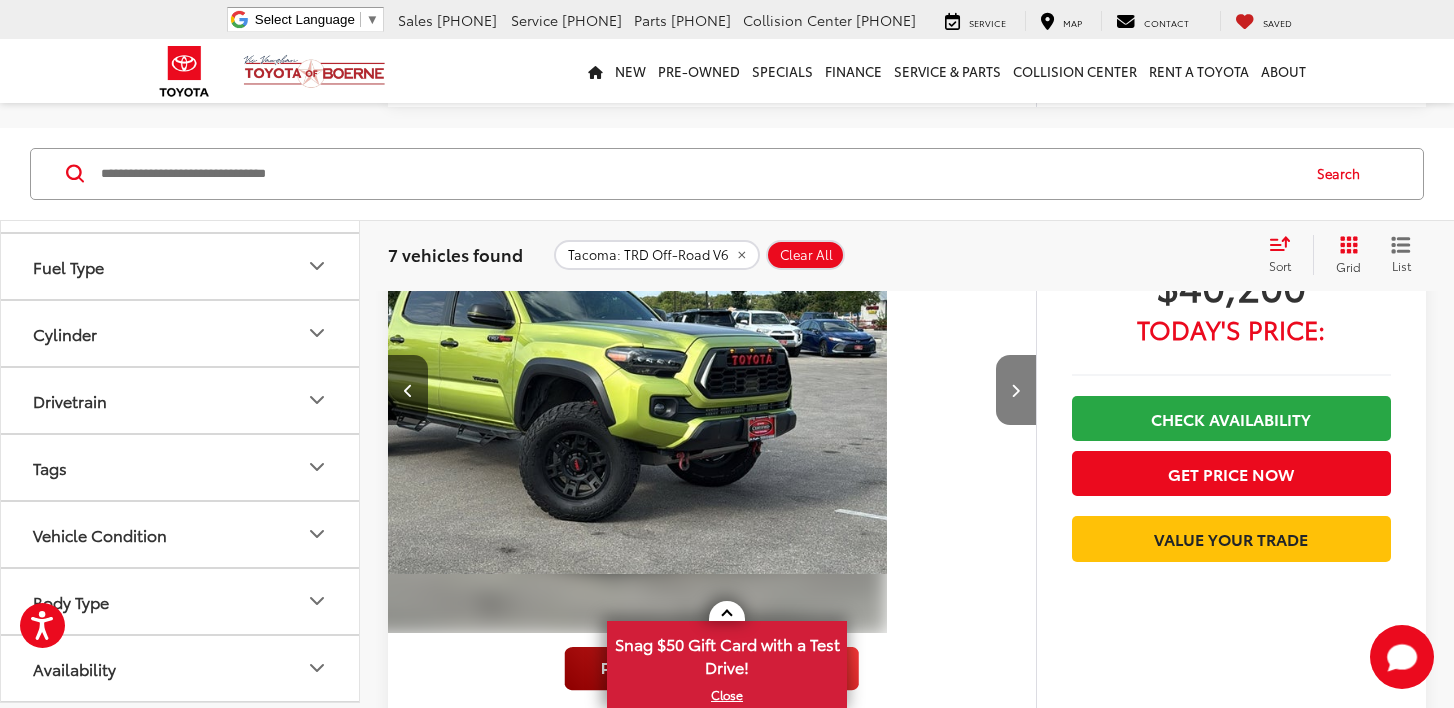 click at bounding box center (1016, 390) 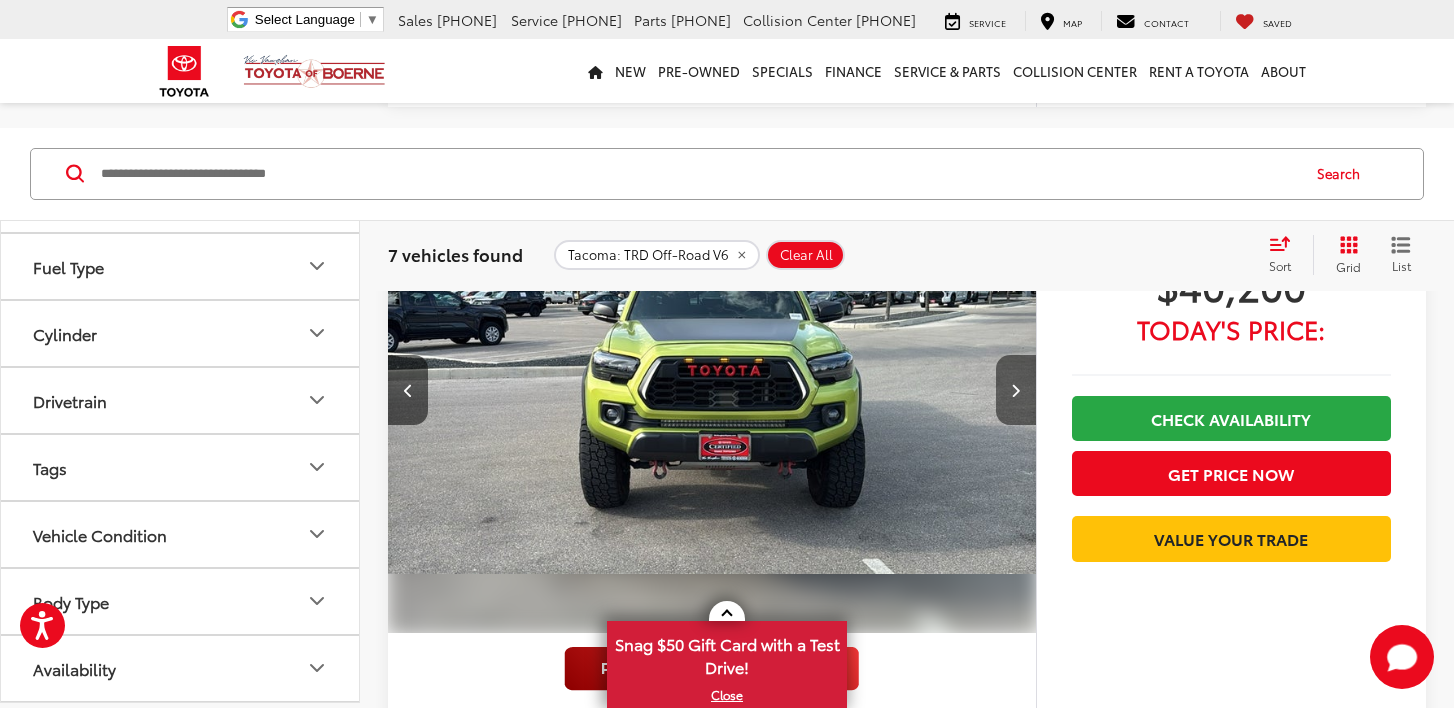 click at bounding box center [1016, 390] 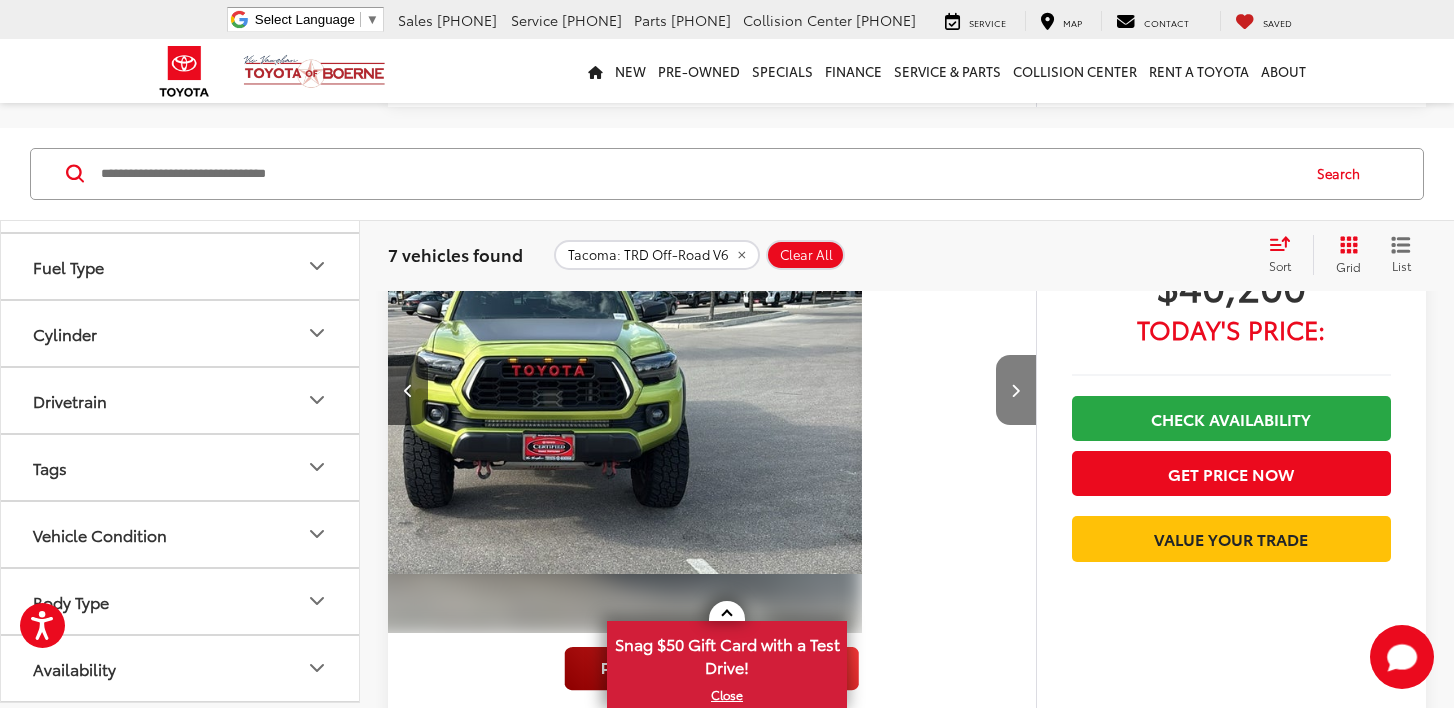 click at bounding box center (1016, 390) 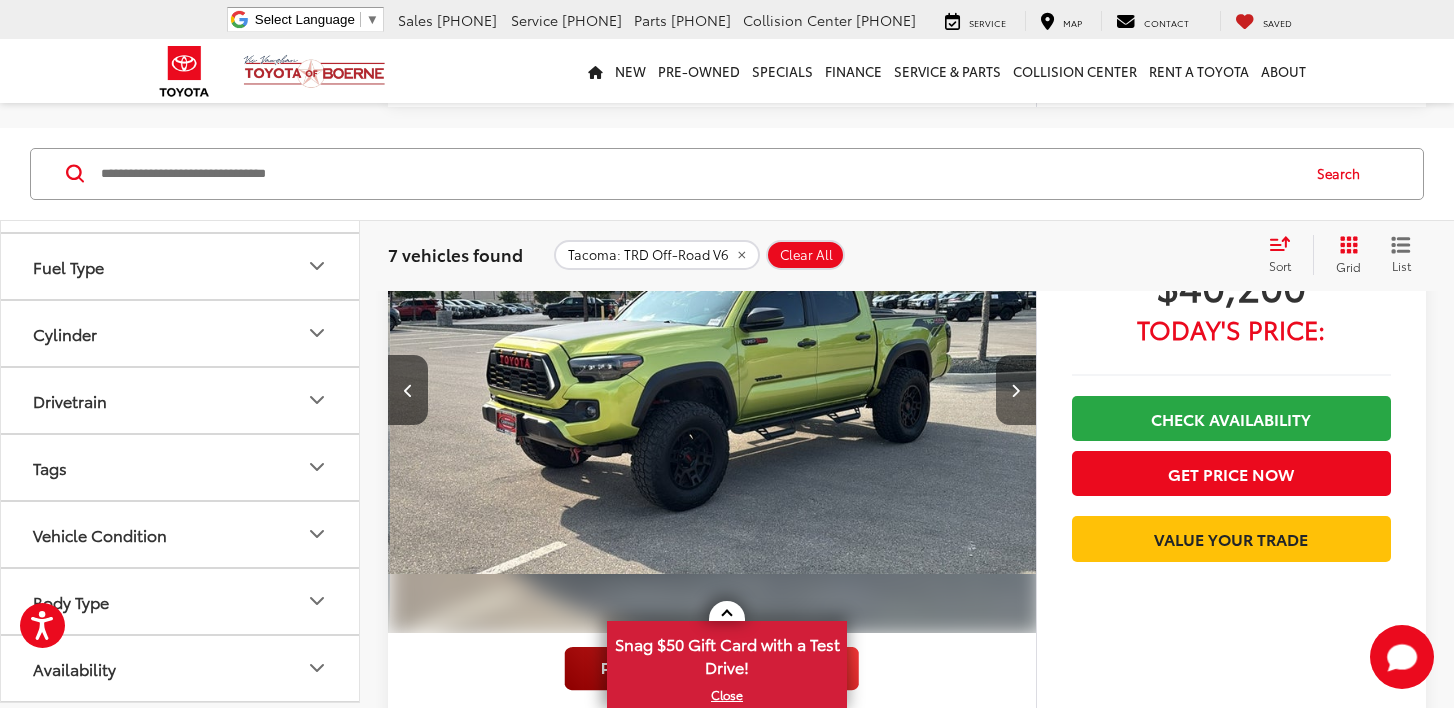 click at bounding box center [1016, 390] 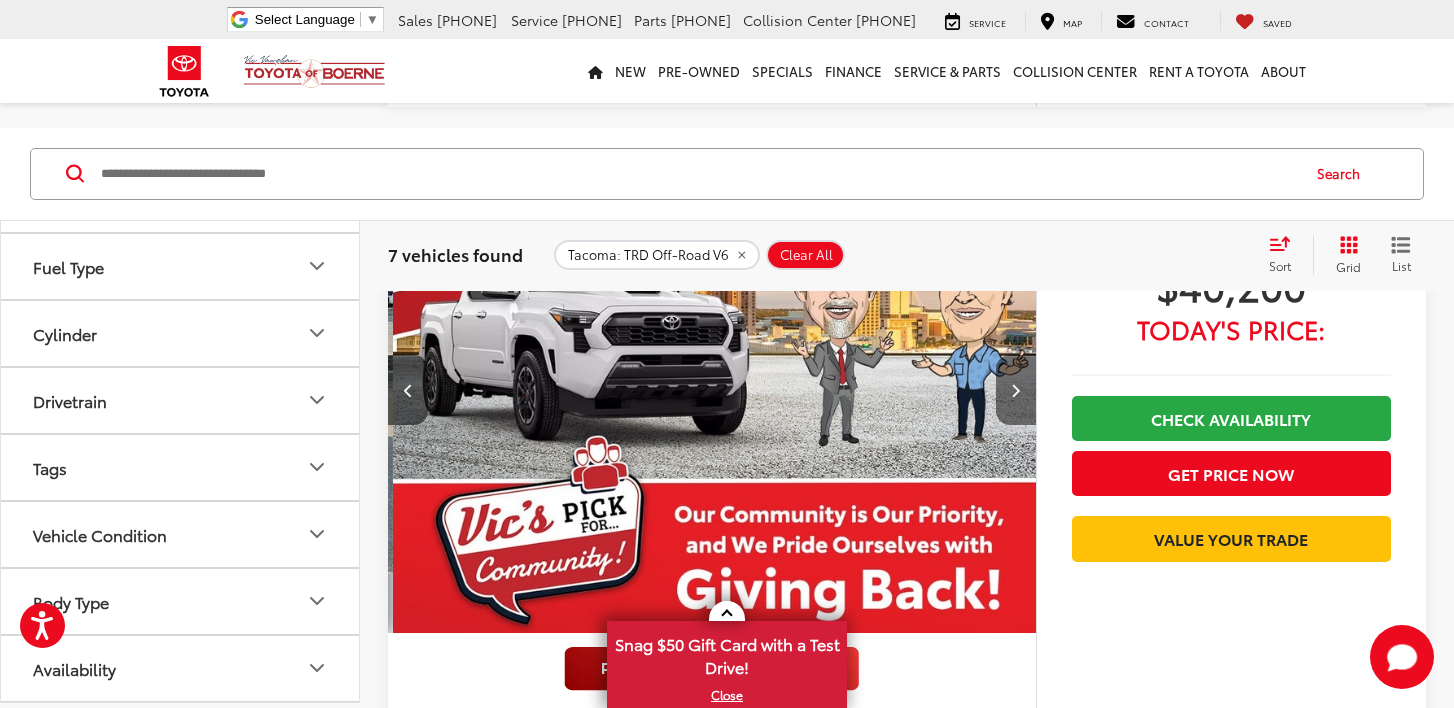click at bounding box center (1016, 390) 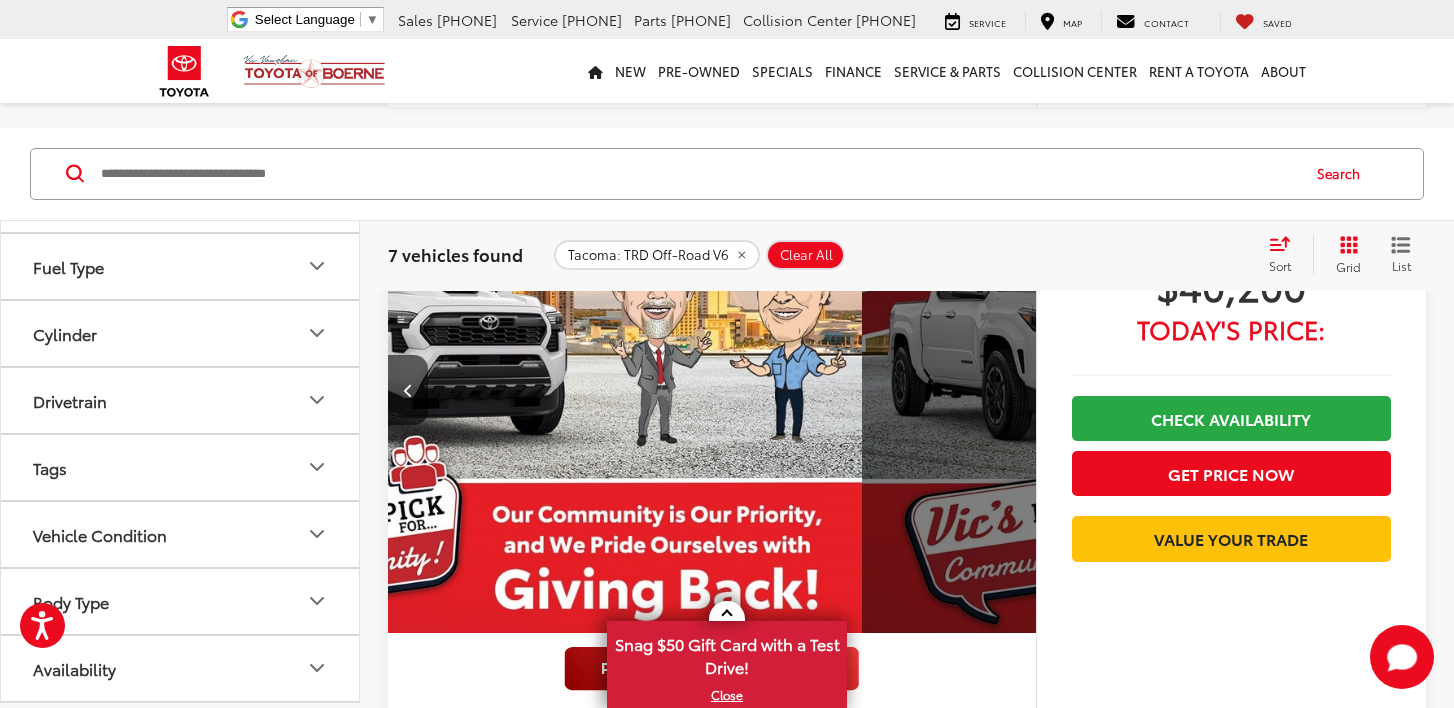 scroll, scrollTop: 0, scrollLeft: 3149, axis: horizontal 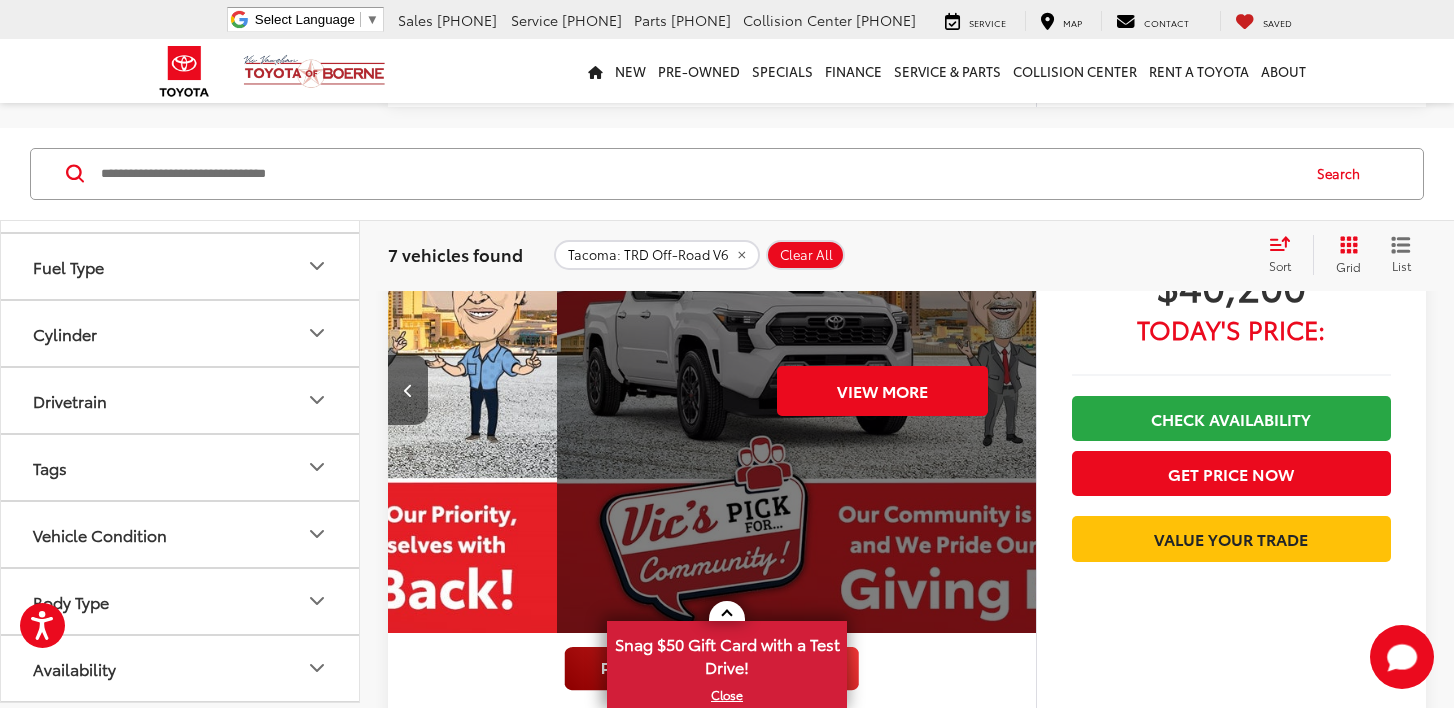click on "View More" at bounding box center (882, 391) 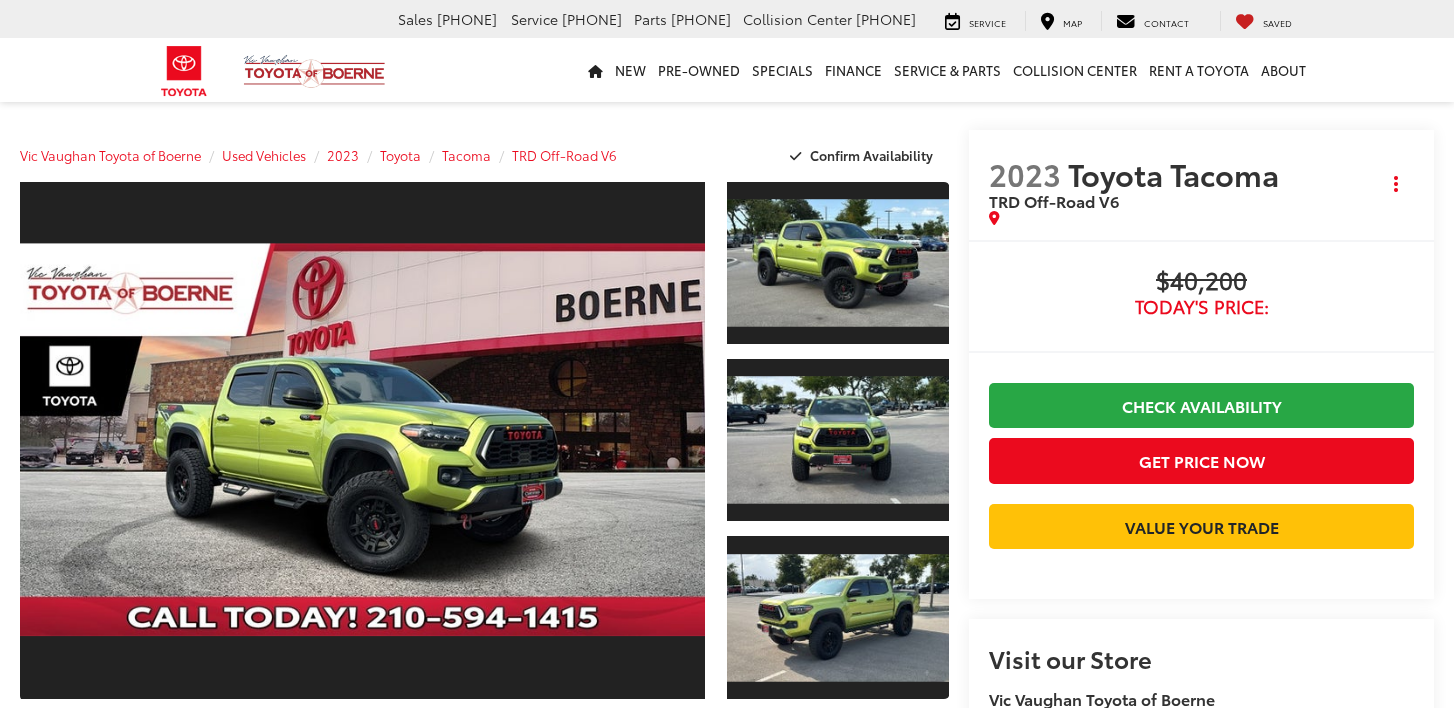 scroll, scrollTop: 0, scrollLeft: 0, axis: both 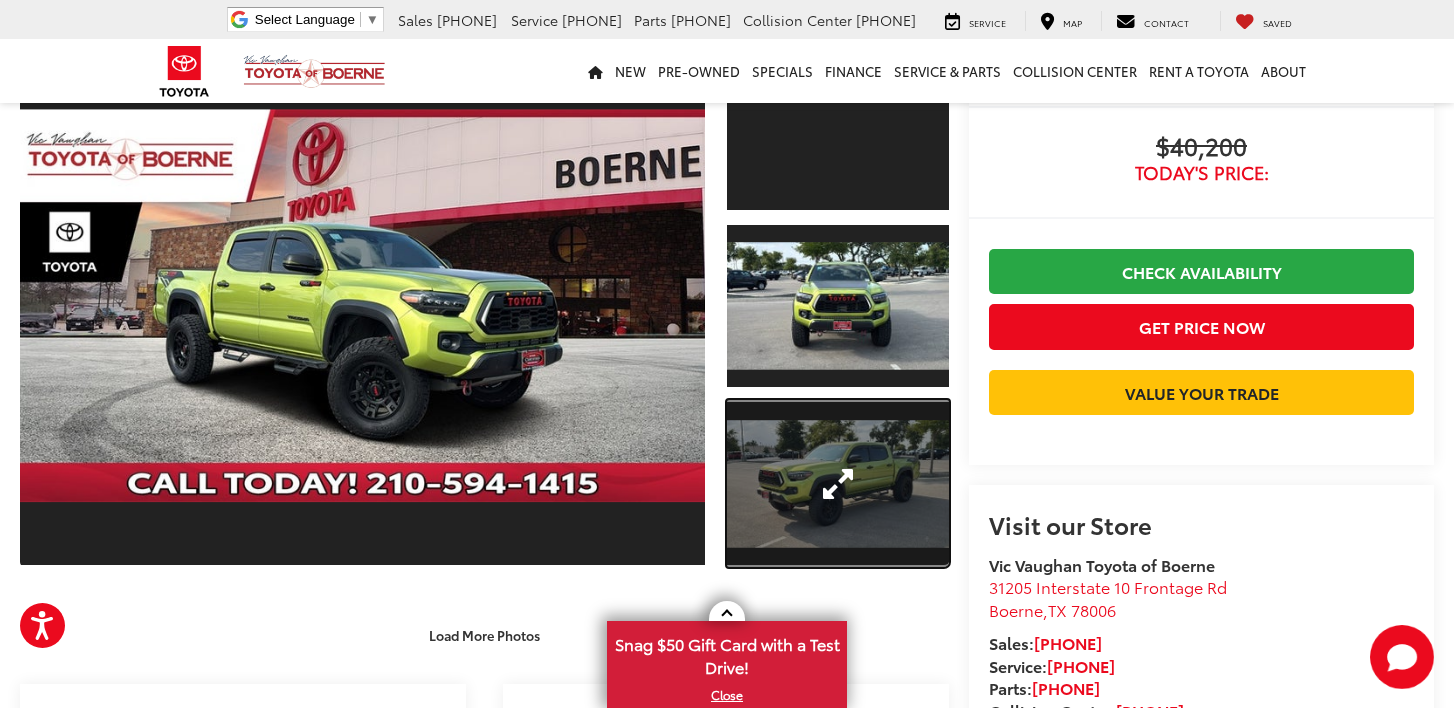 click at bounding box center (838, 483) 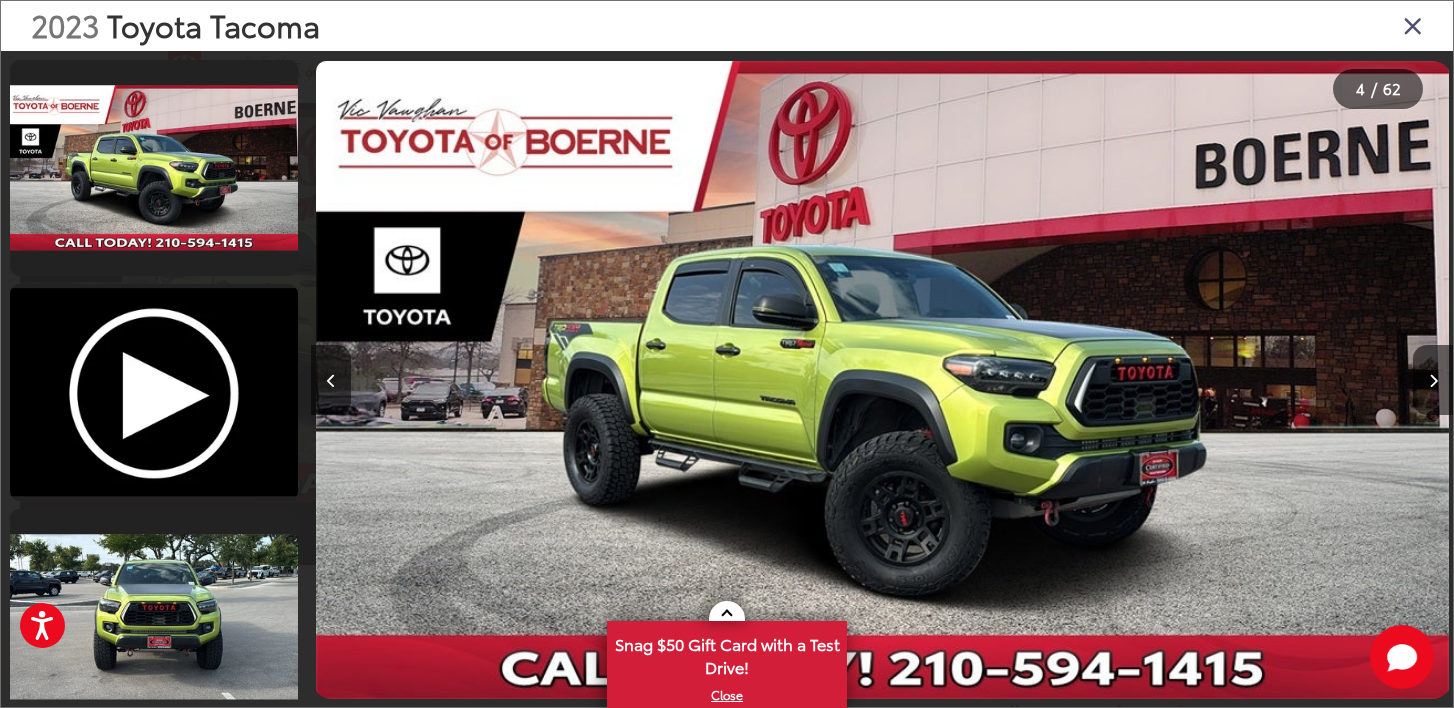 scroll, scrollTop: 487, scrollLeft: 0, axis: vertical 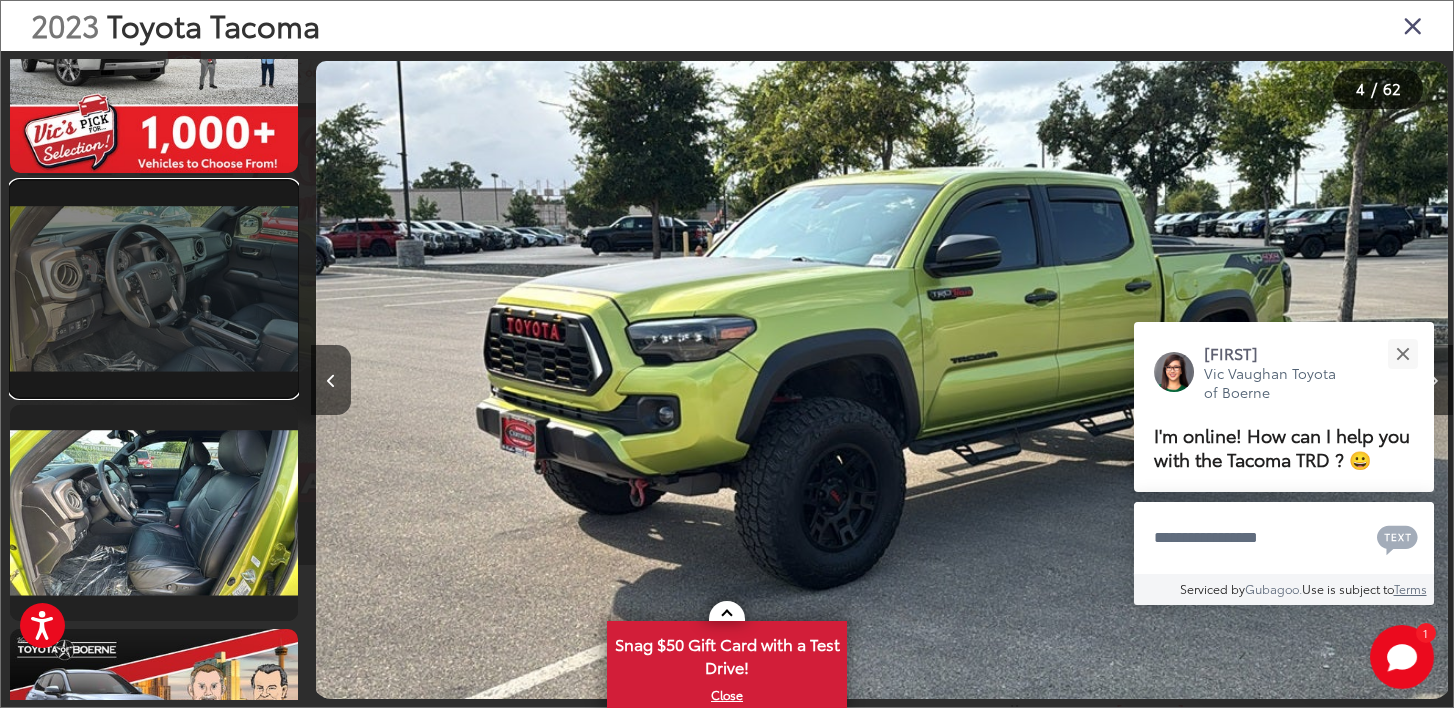 click at bounding box center (154, 289) 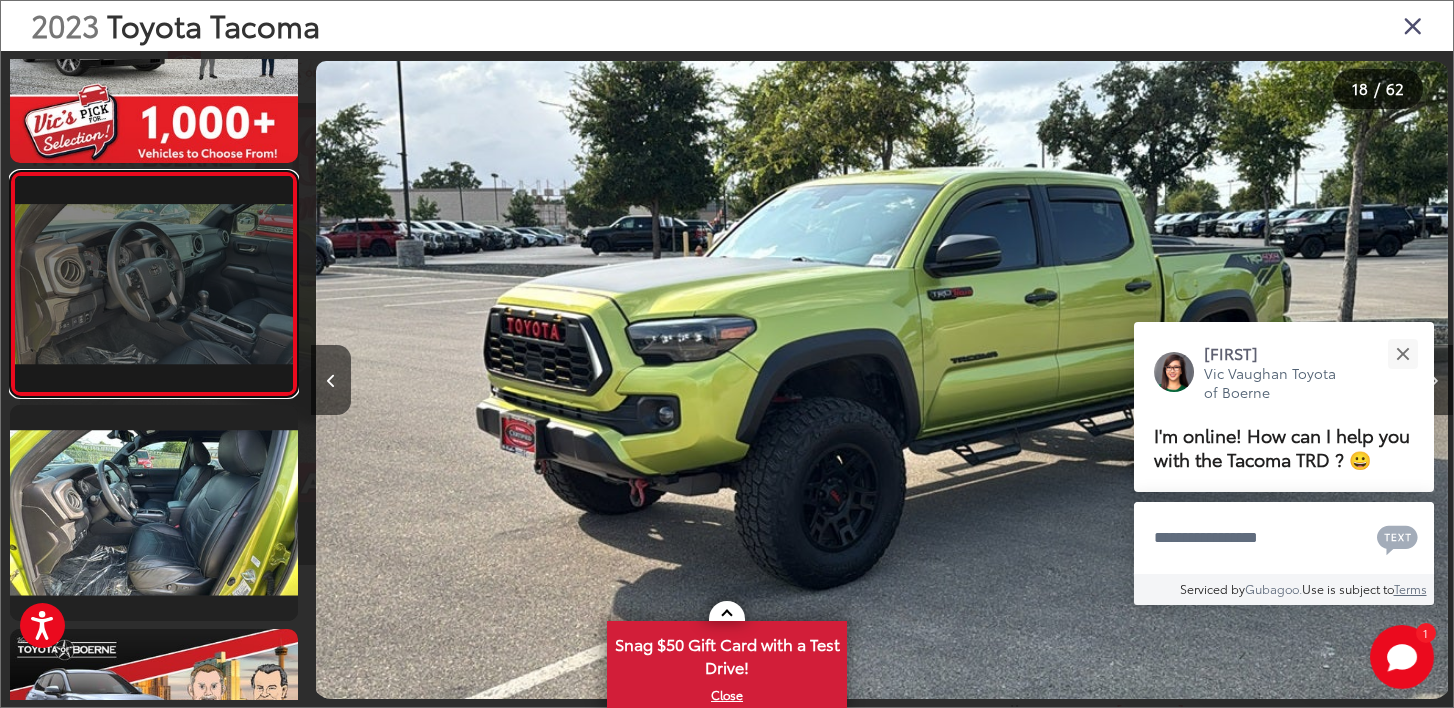 scroll, scrollTop: 3664, scrollLeft: 0, axis: vertical 